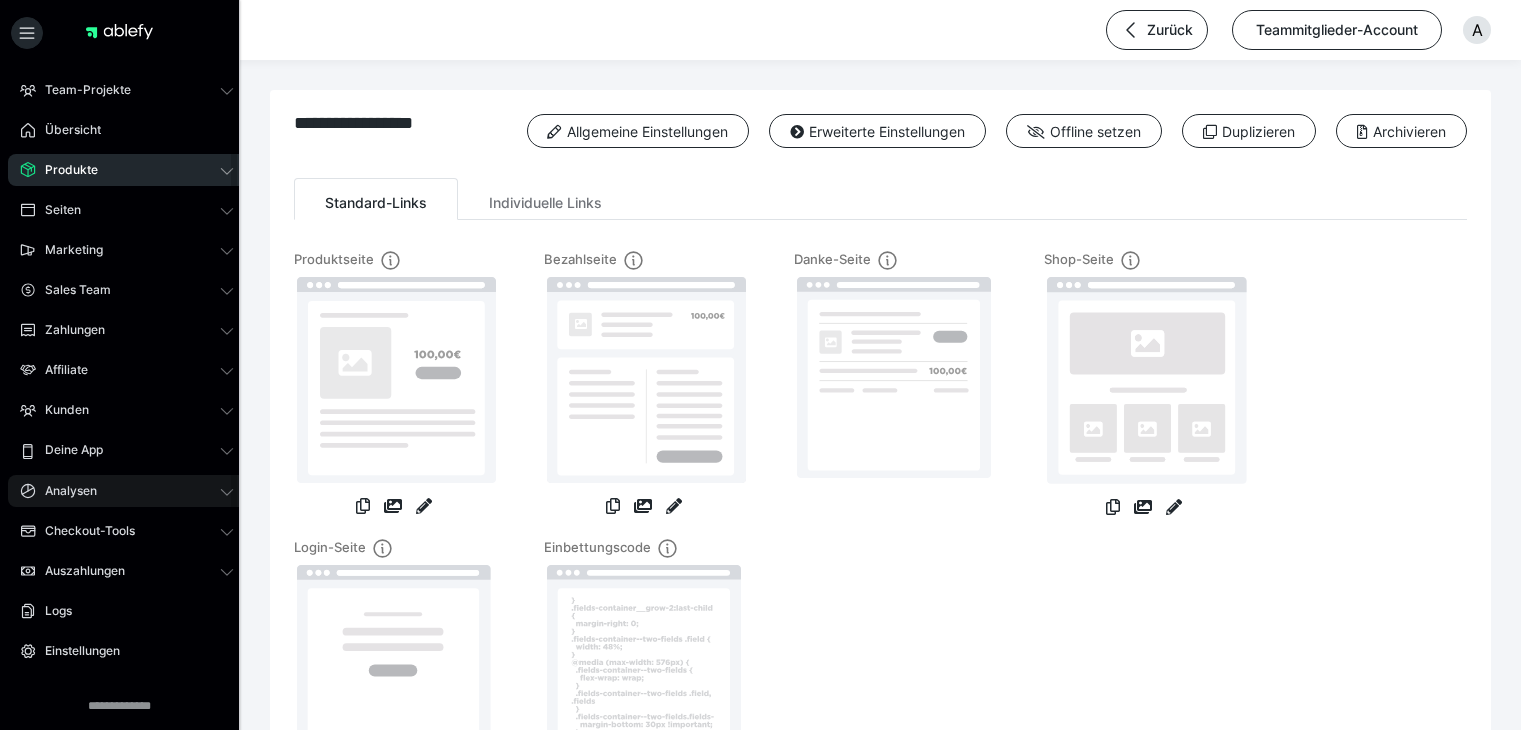 scroll, scrollTop: 0, scrollLeft: 0, axis: both 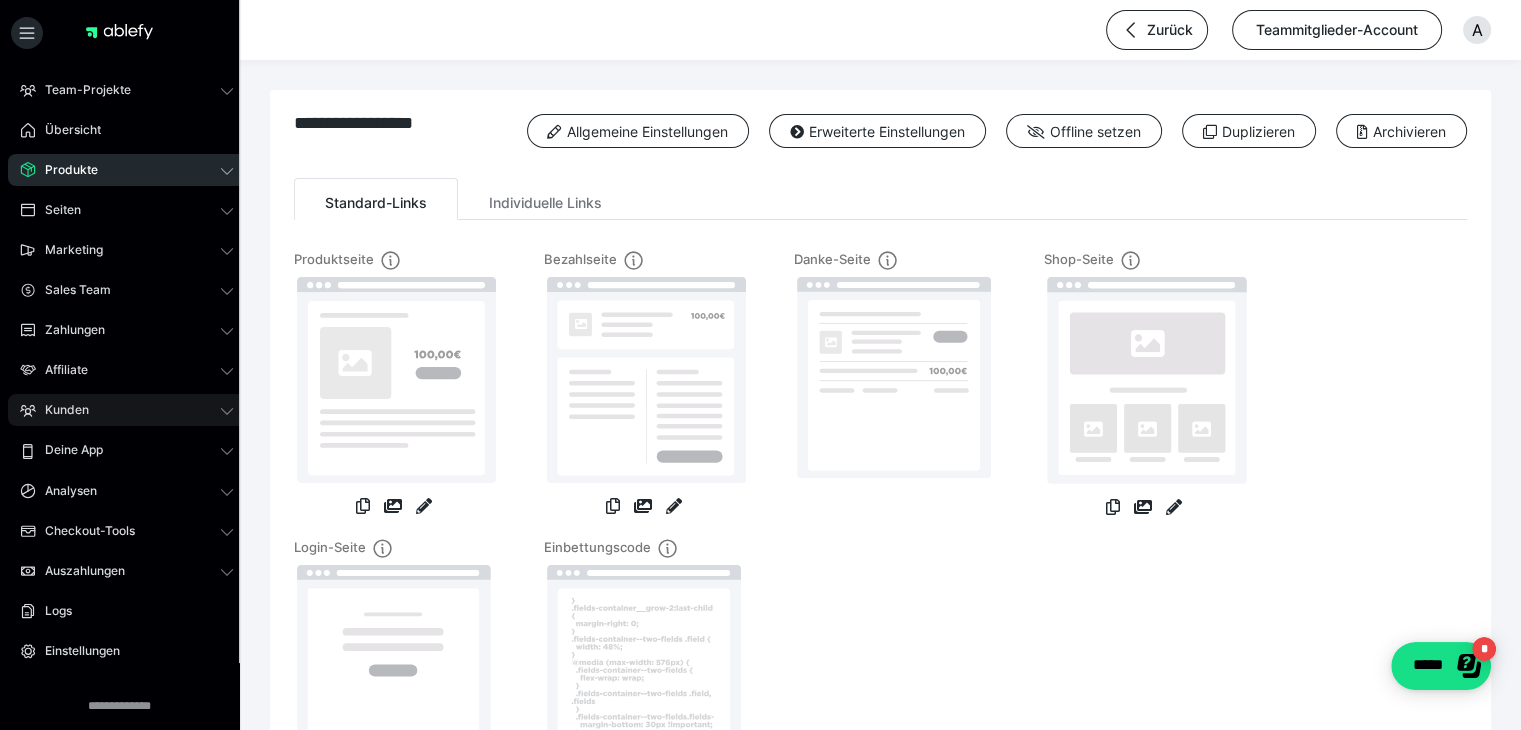 click on "Kunden" at bounding box center [127, 410] 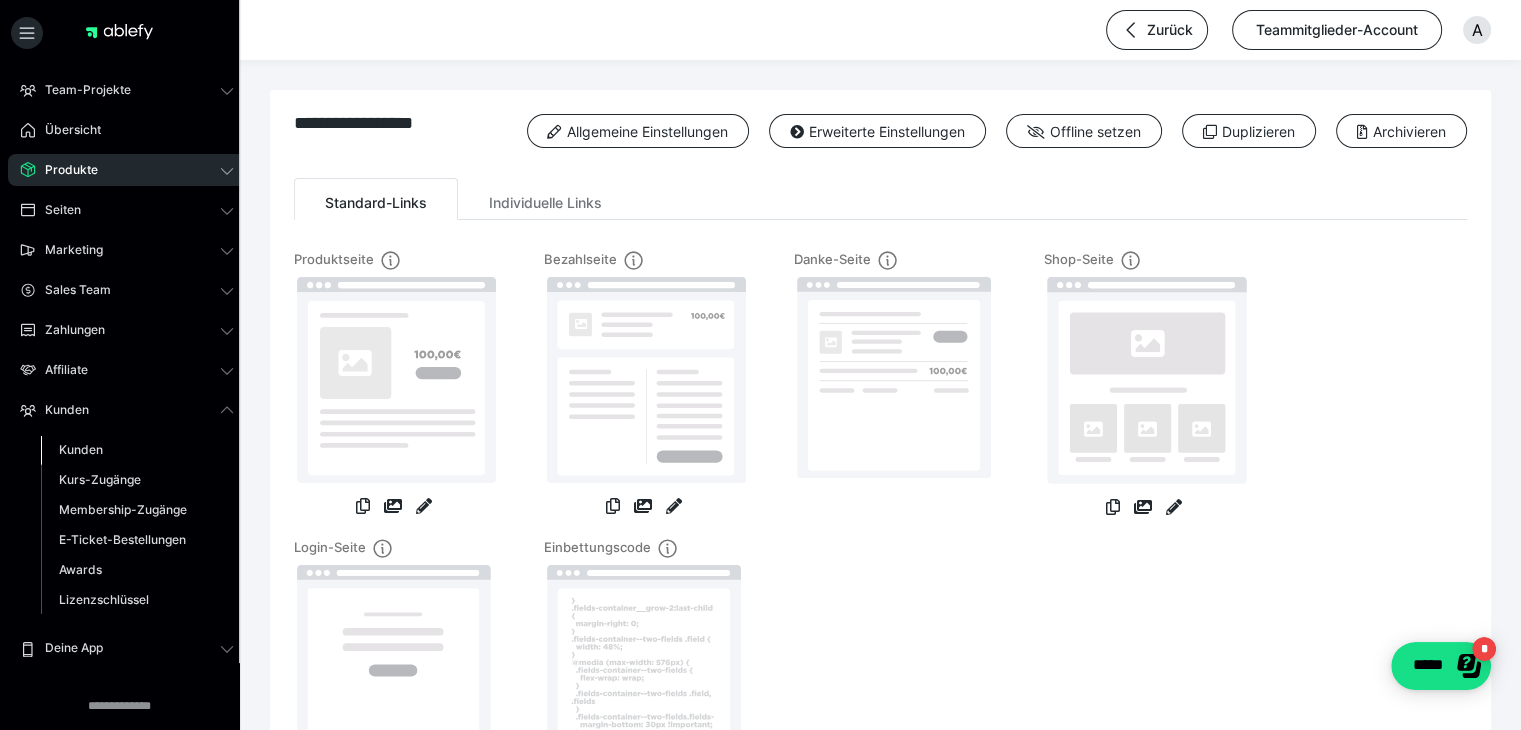 click on "Kunden" at bounding box center [81, 449] 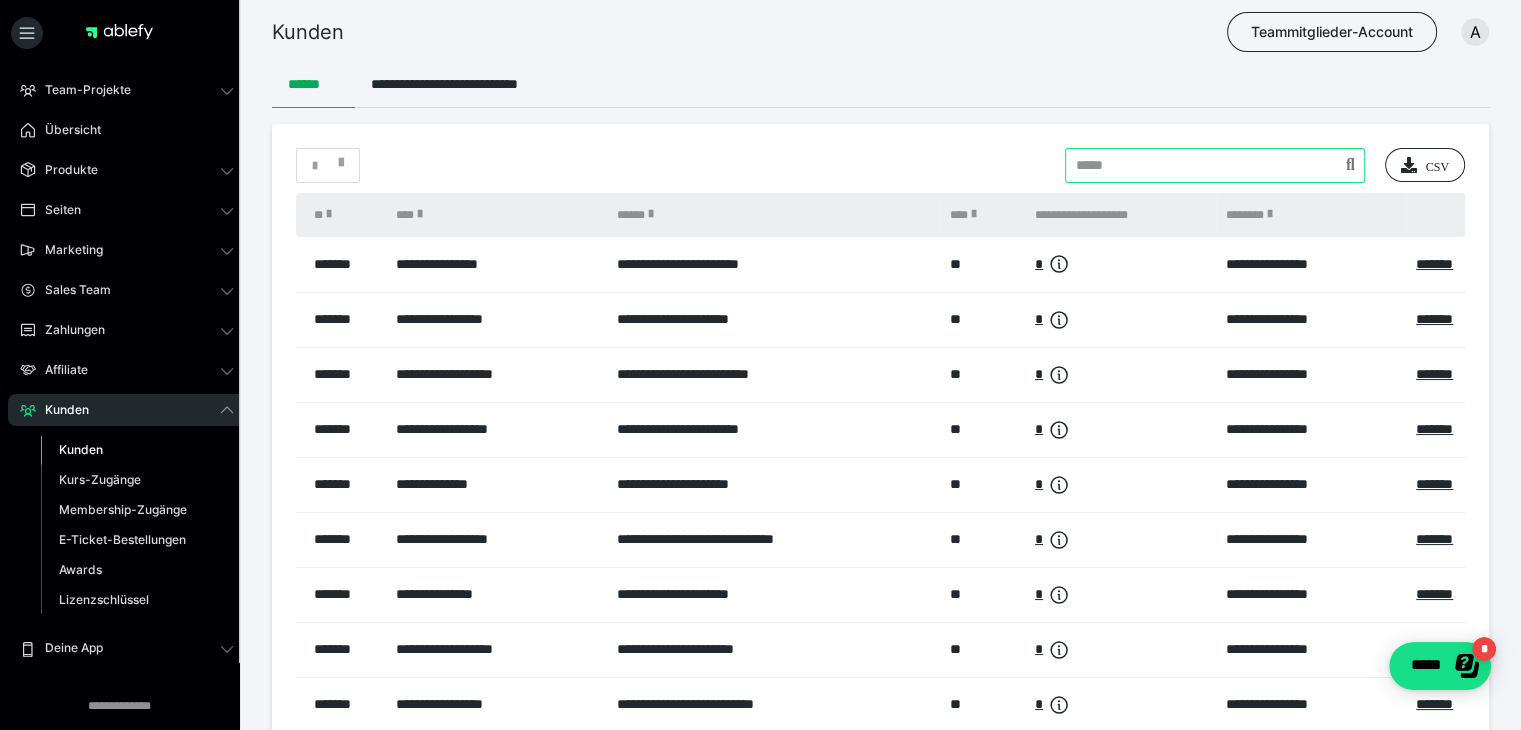 click at bounding box center (1215, 165) 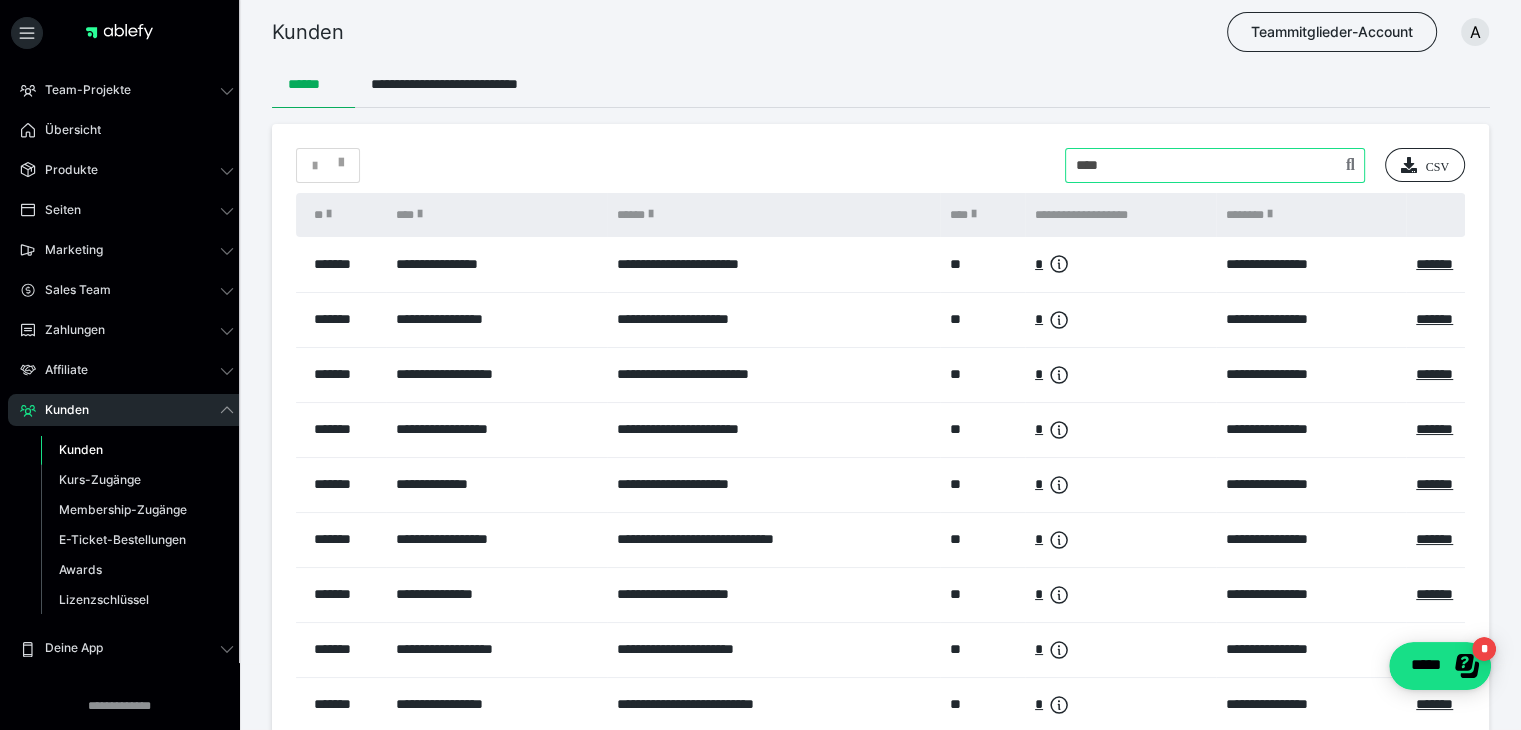 type on "****" 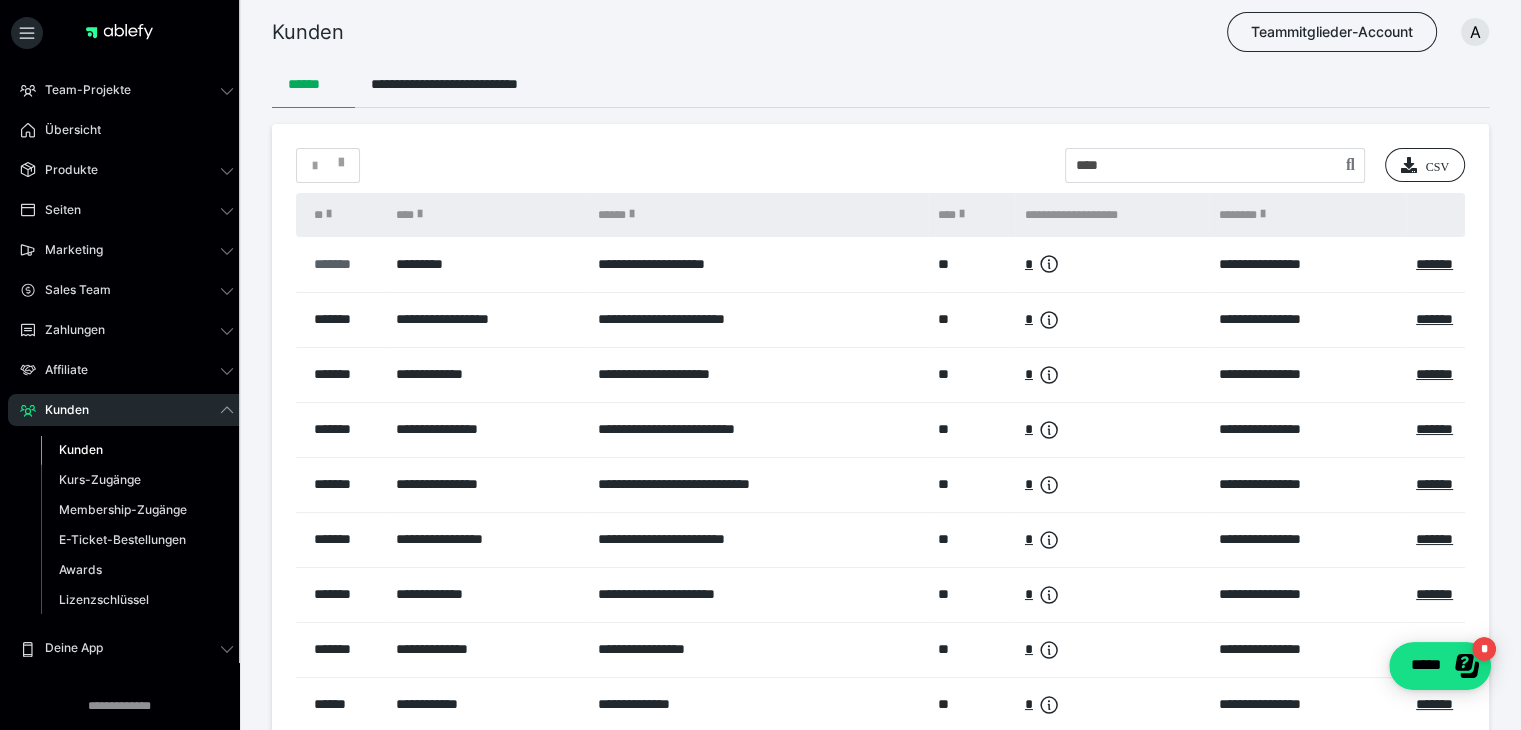 click on "*******" at bounding box center [345, 264] 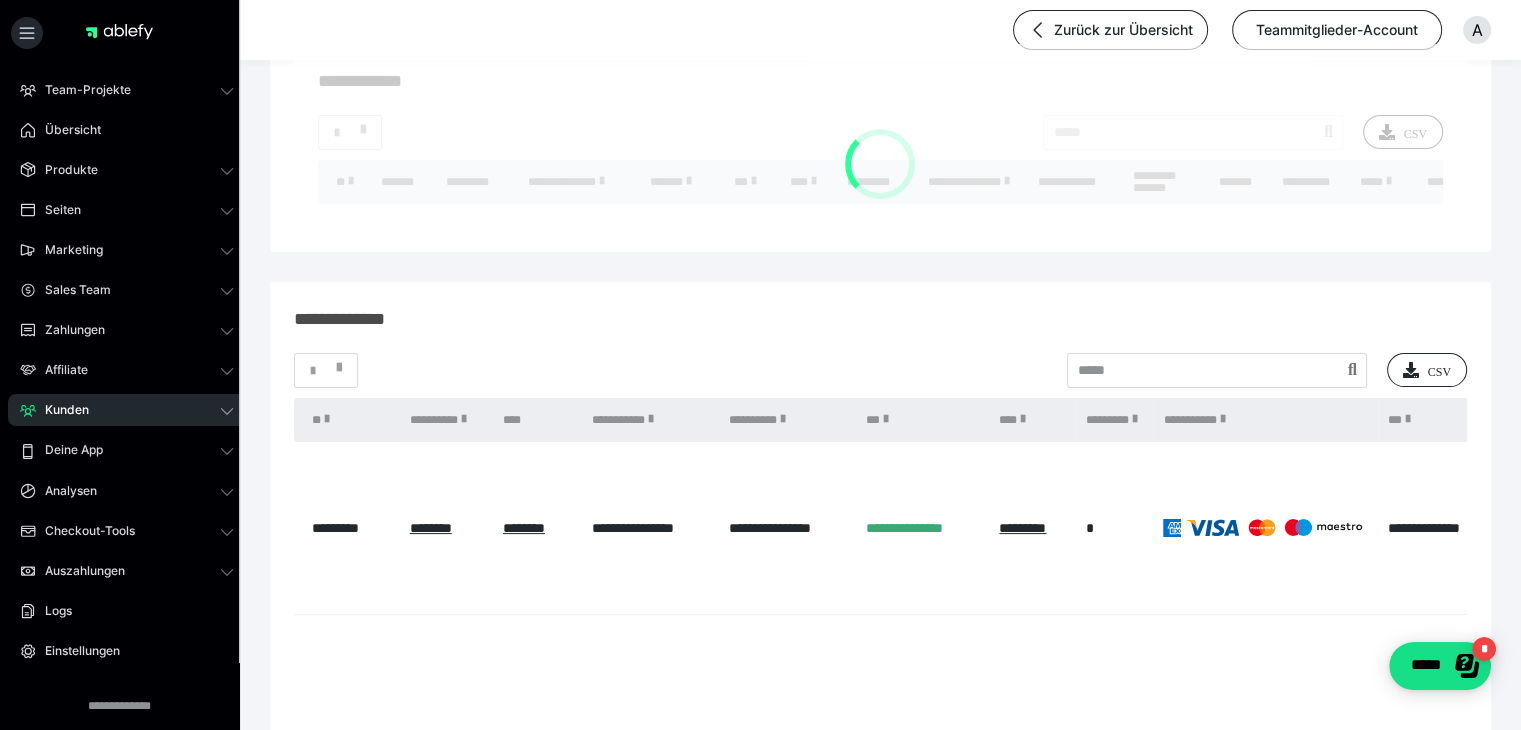scroll, scrollTop: 224, scrollLeft: 0, axis: vertical 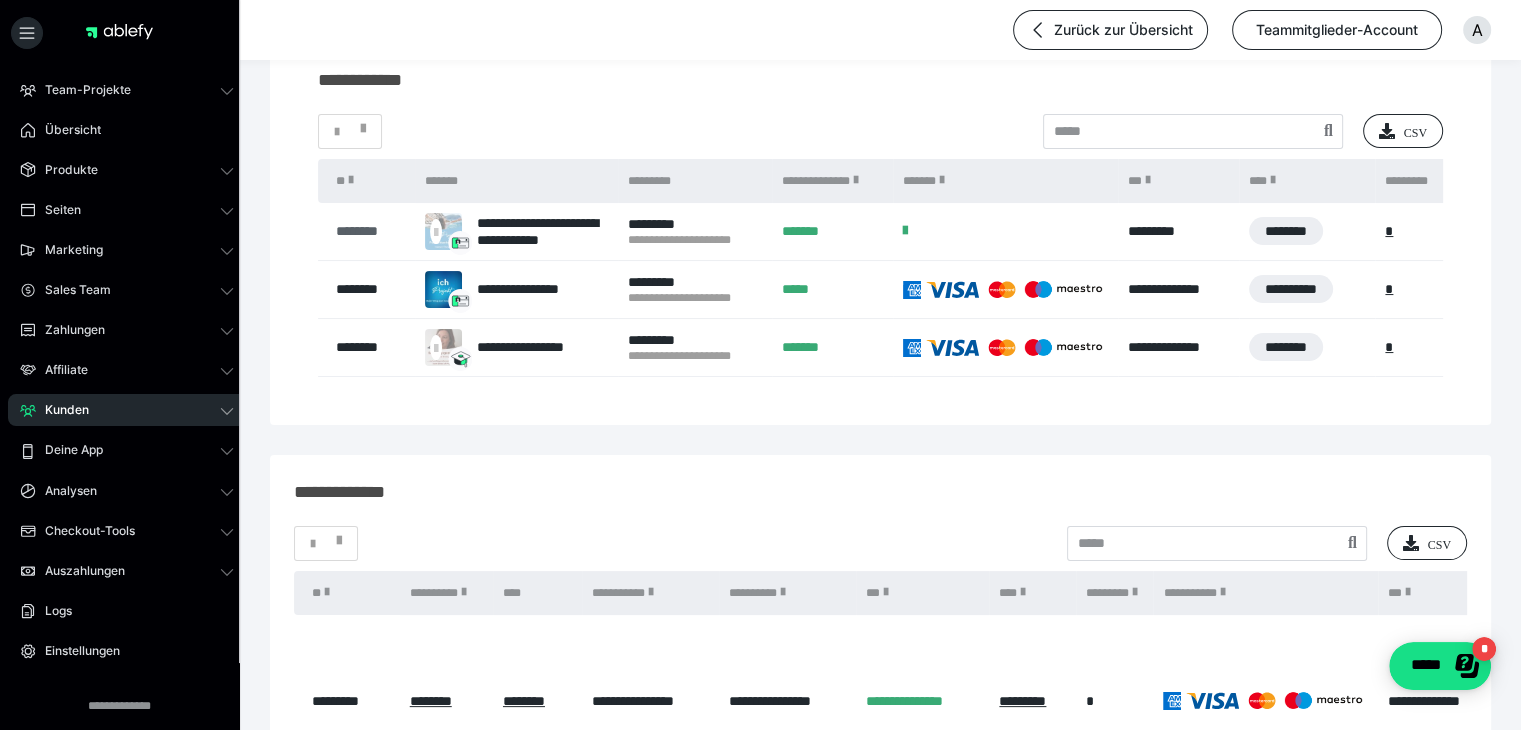 click on "********" at bounding box center (370, 231) 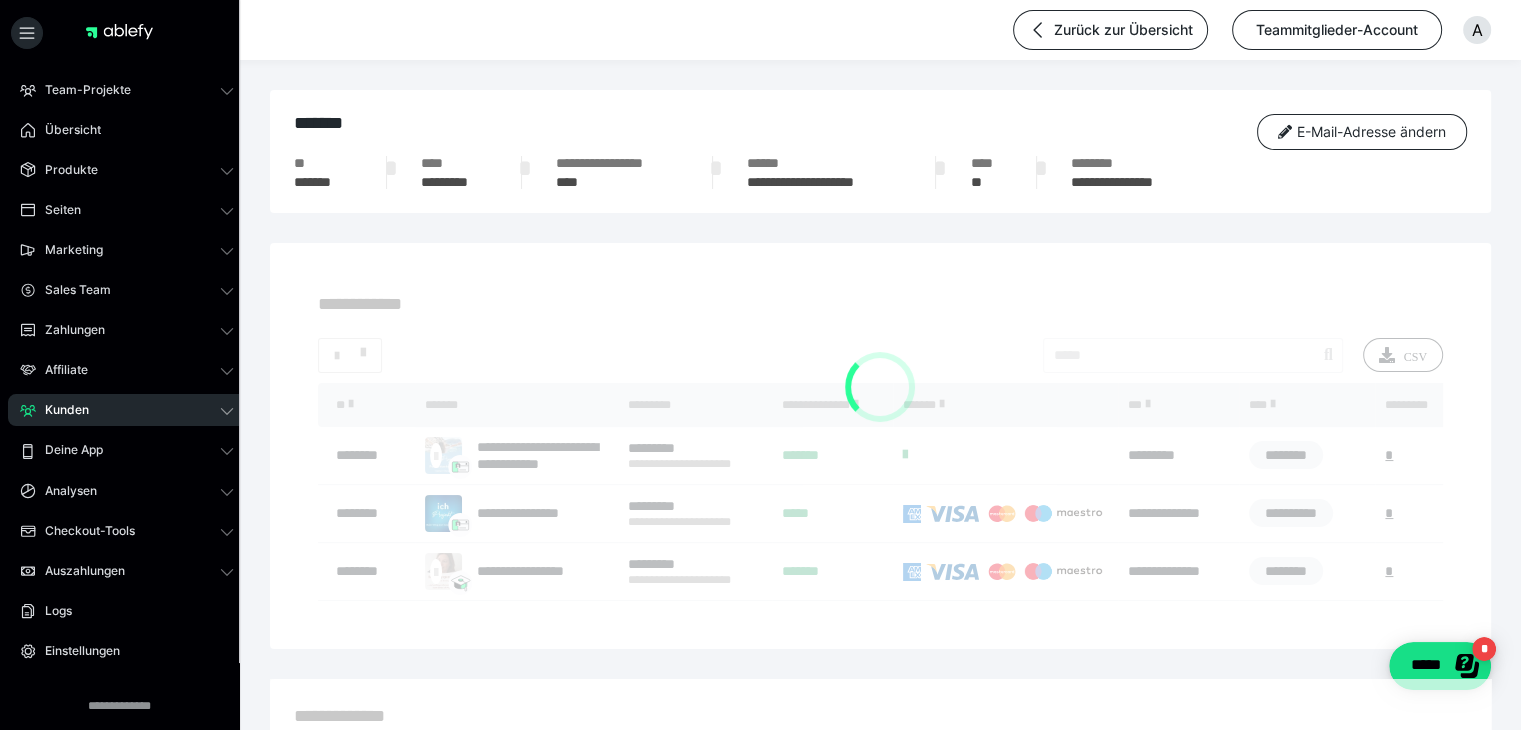 scroll, scrollTop: 224, scrollLeft: 0, axis: vertical 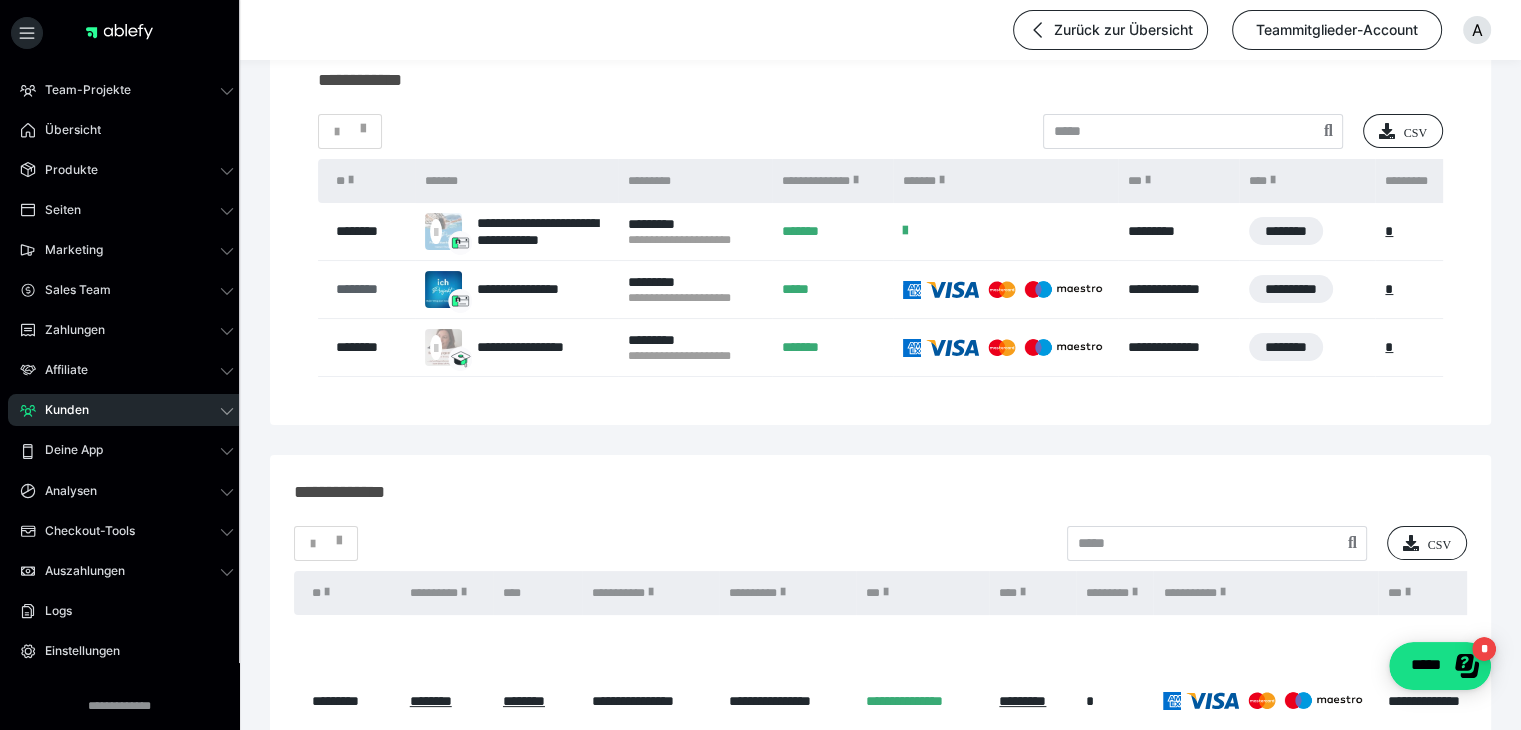 click on "********" at bounding box center [370, 289] 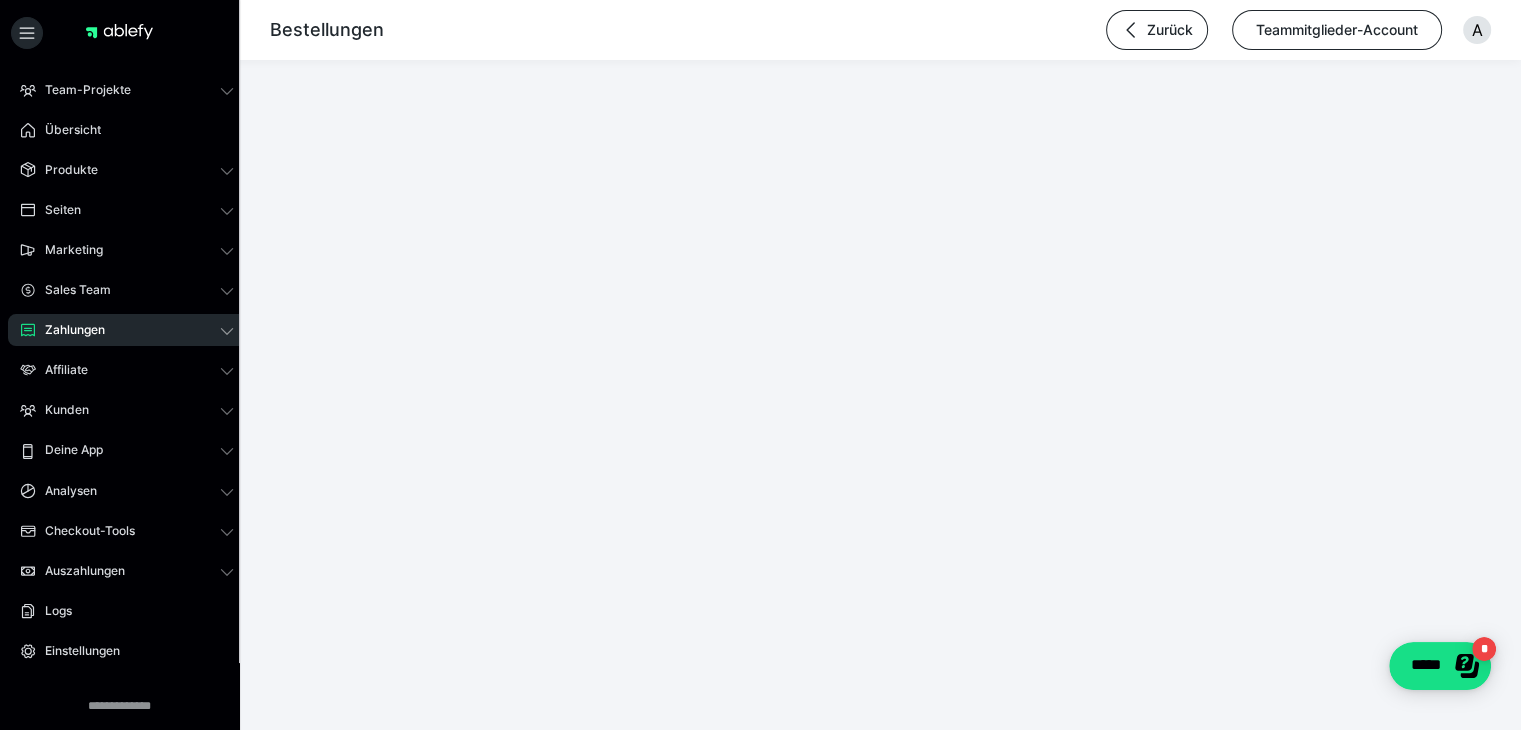 scroll, scrollTop: 0, scrollLeft: 0, axis: both 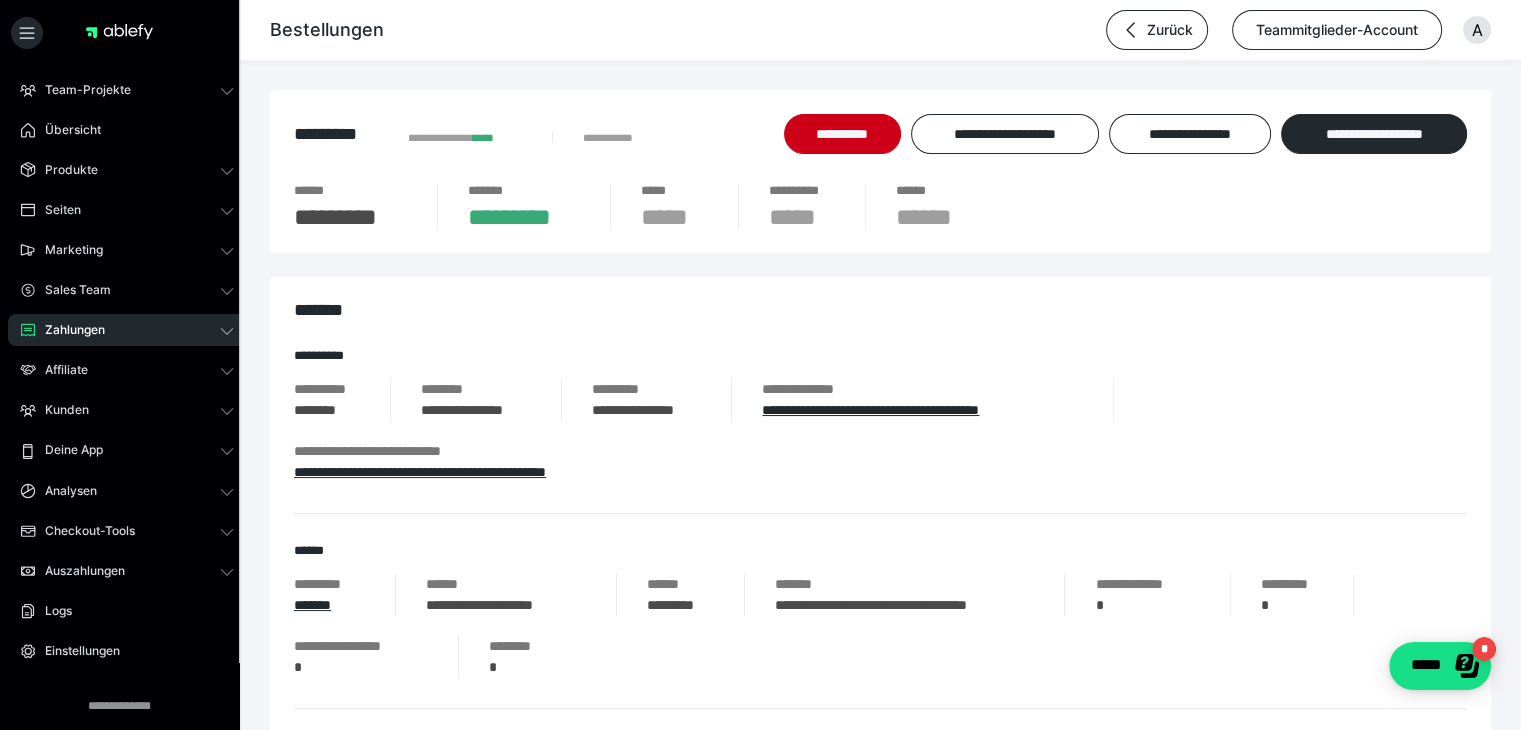 click on "*" at bounding box center [633, 137] 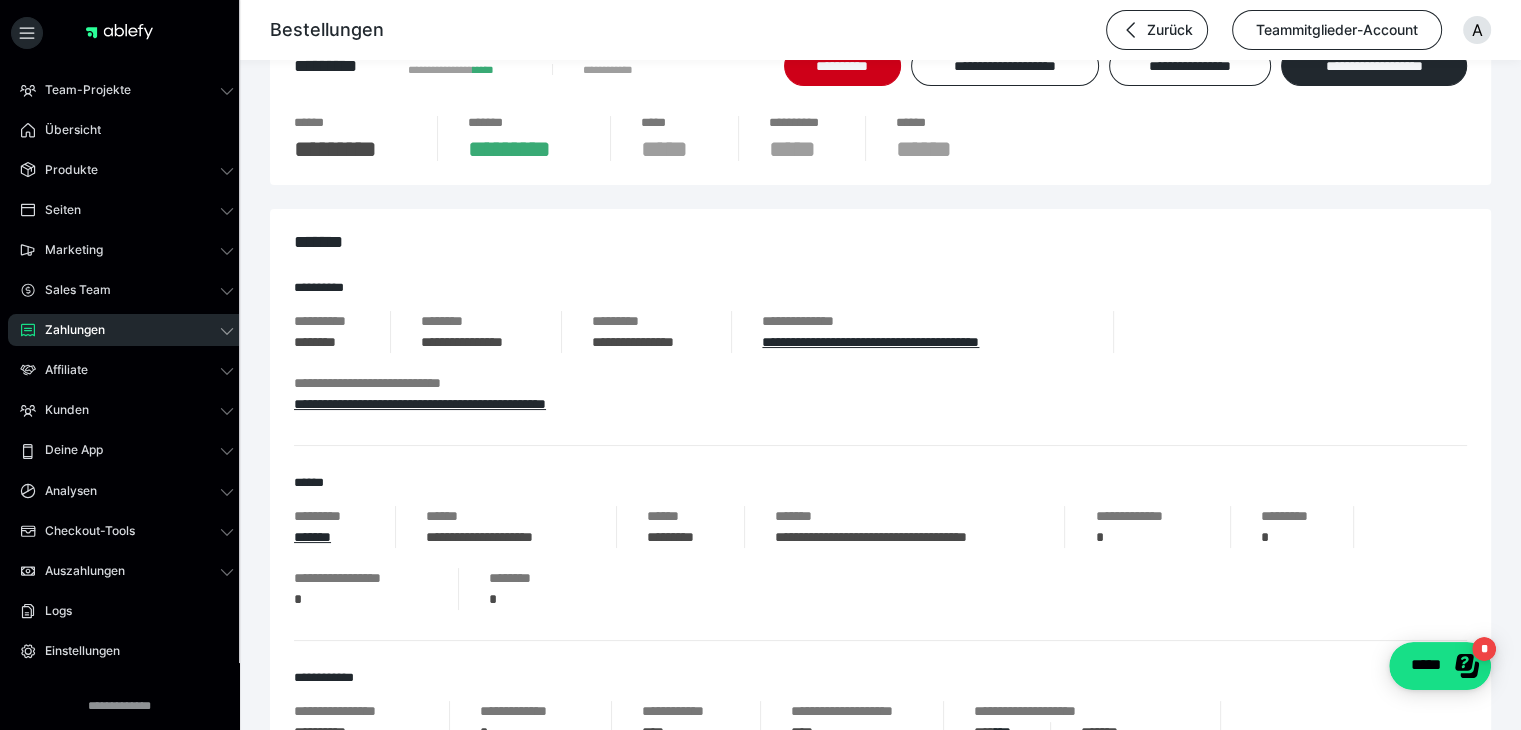 scroll, scrollTop: 0, scrollLeft: 0, axis: both 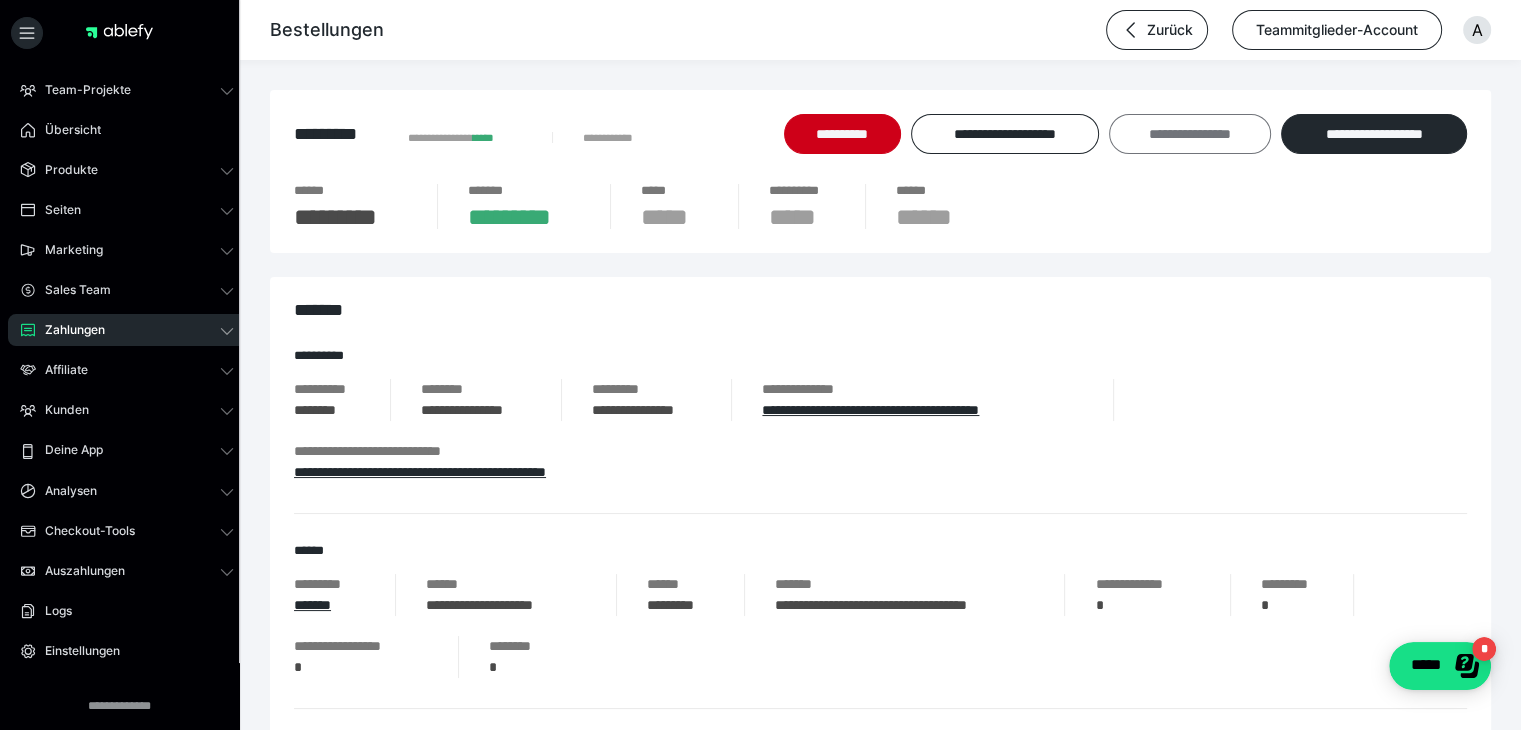 click on "**********" at bounding box center [1190, 134] 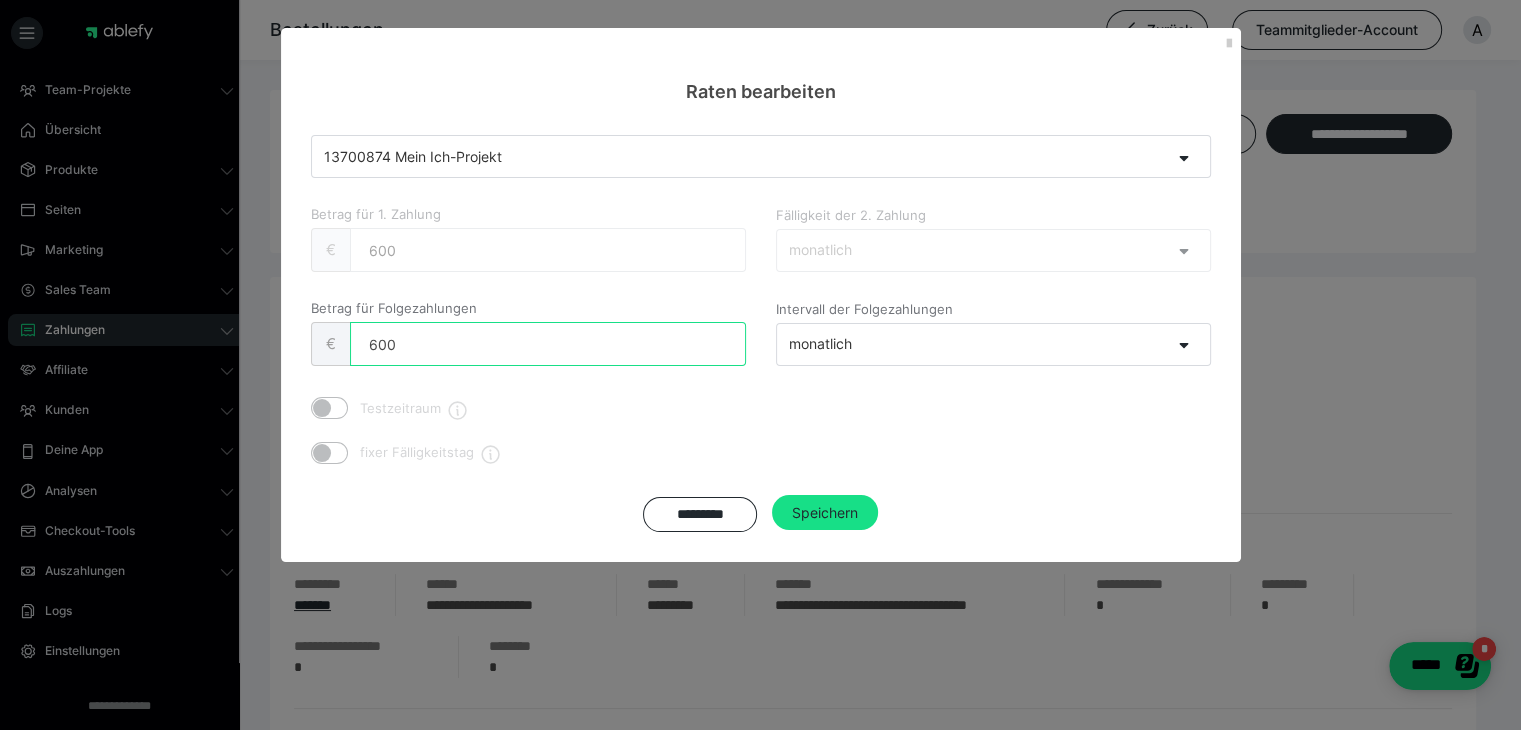 click on "600" at bounding box center [548, 344] 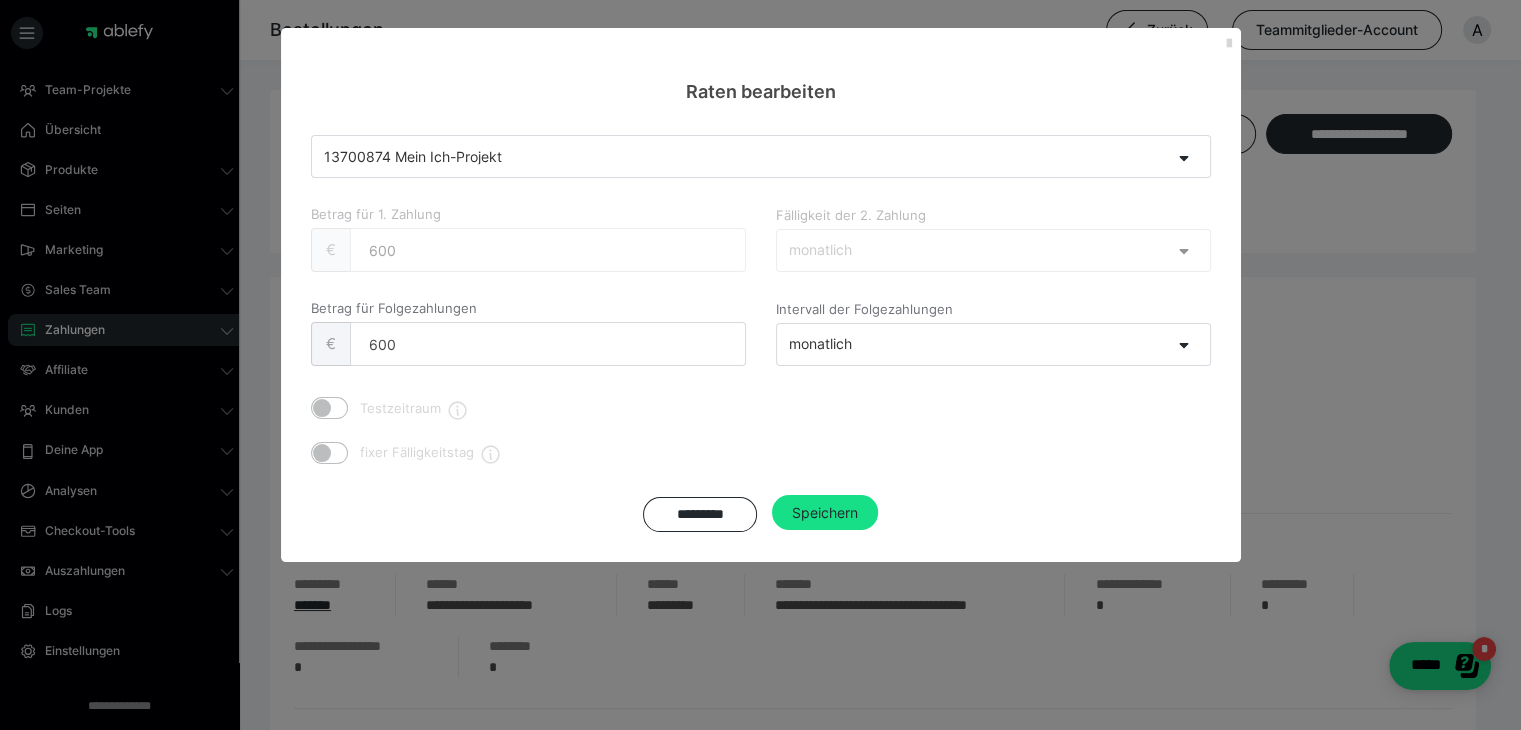 click at bounding box center (1229, 44) 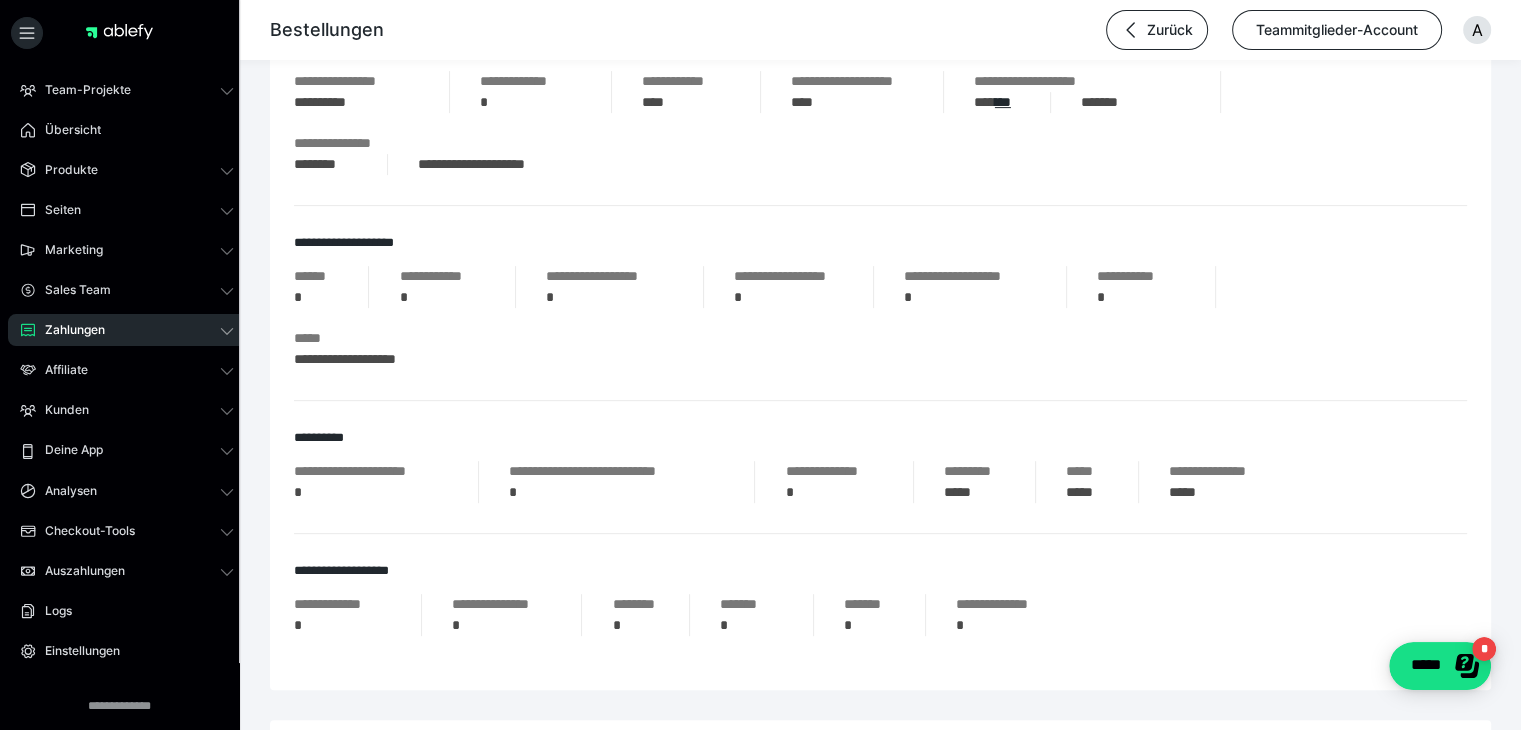 scroll, scrollTop: 616, scrollLeft: 0, axis: vertical 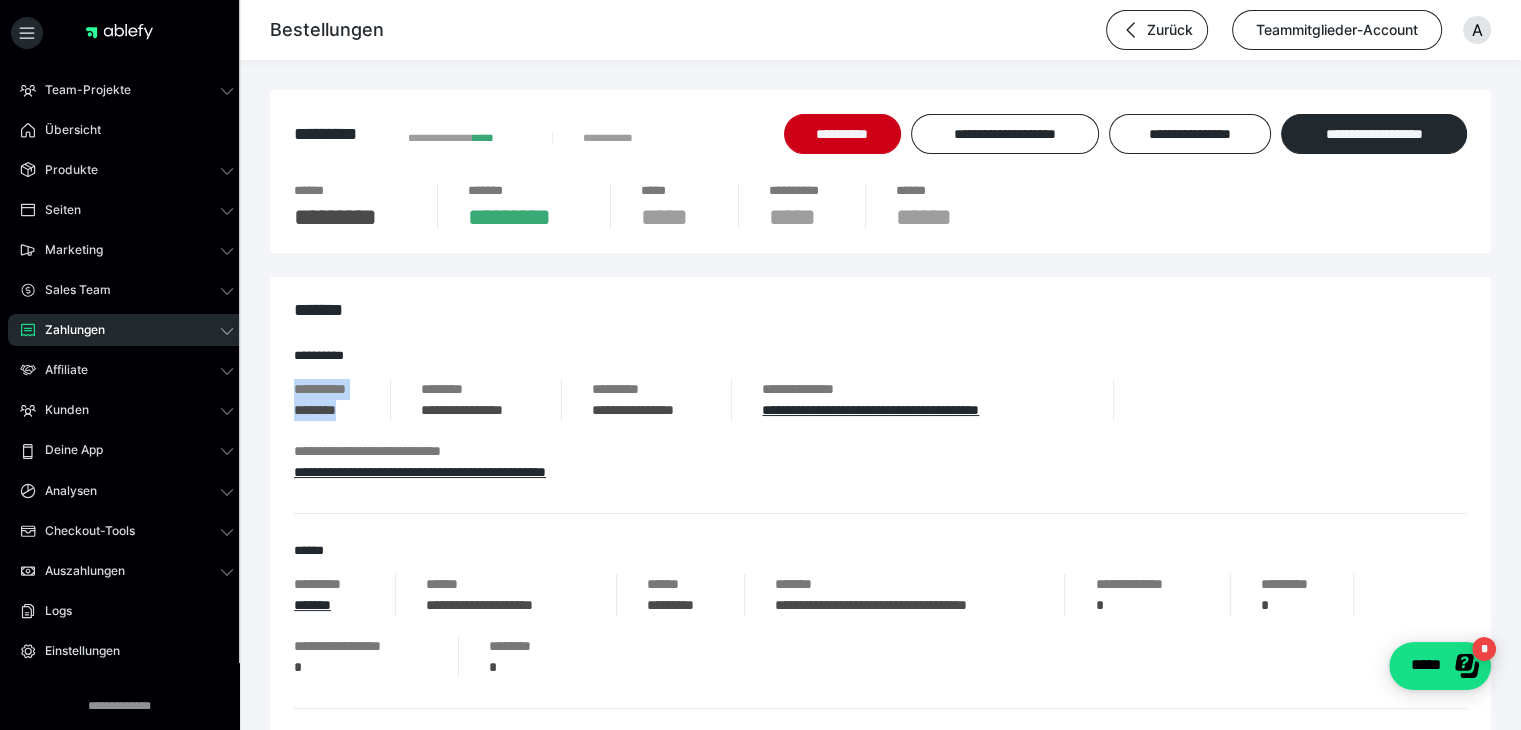 drag, startPoint x: 365, startPoint y: 401, endPoint x: 294, endPoint y: 398, distance: 71.063354 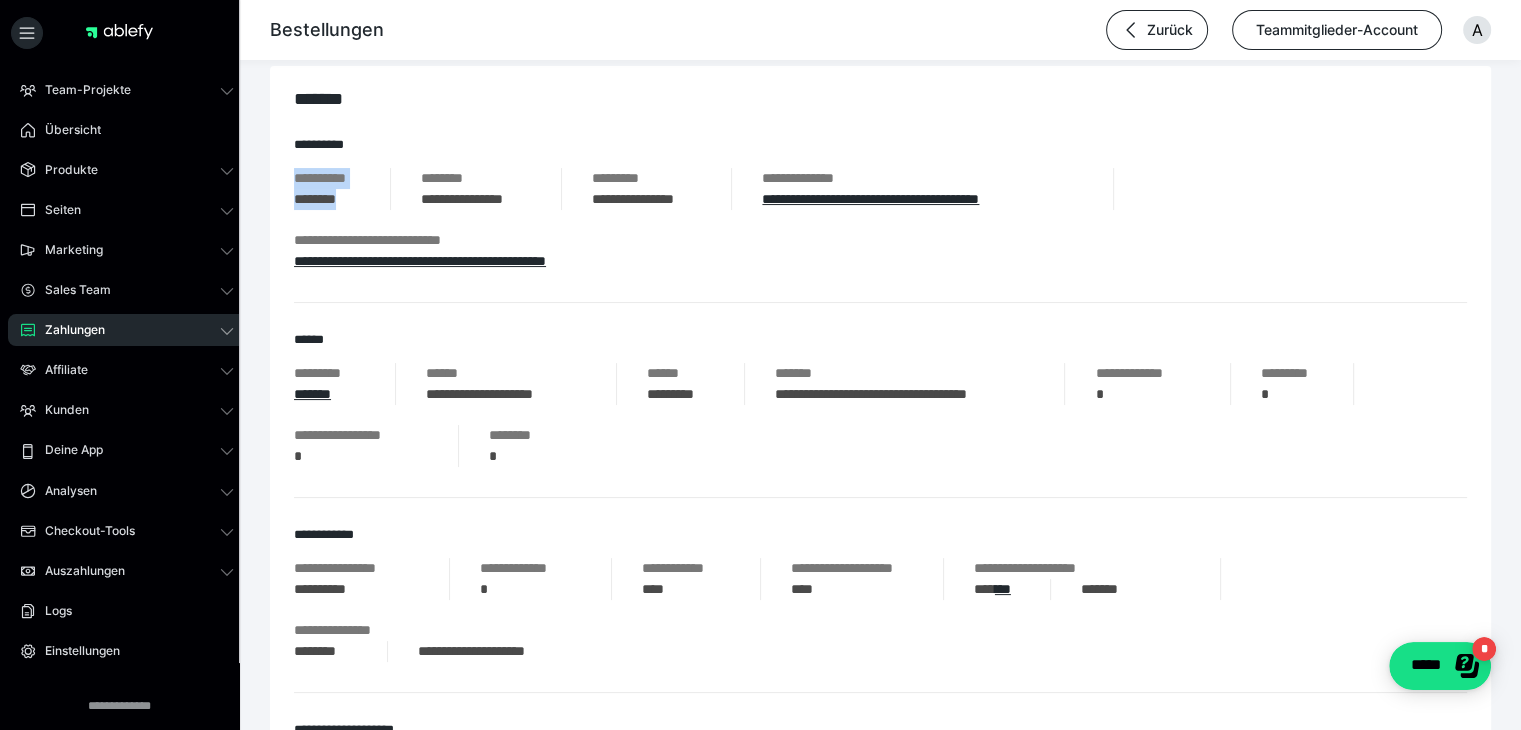 scroll, scrollTop: 212, scrollLeft: 0, axis: vertical 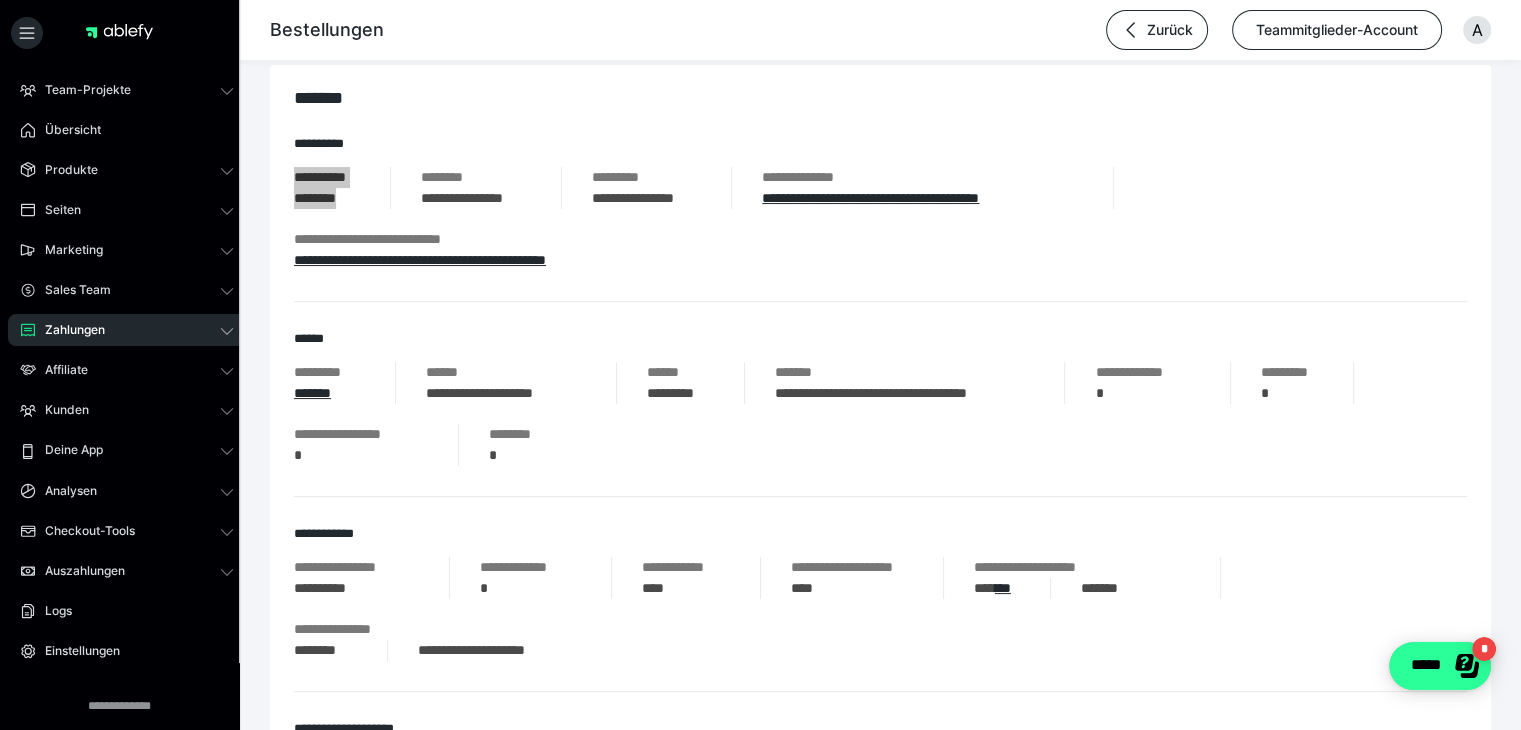 click on "*****" at bounding box center [1440, 666] 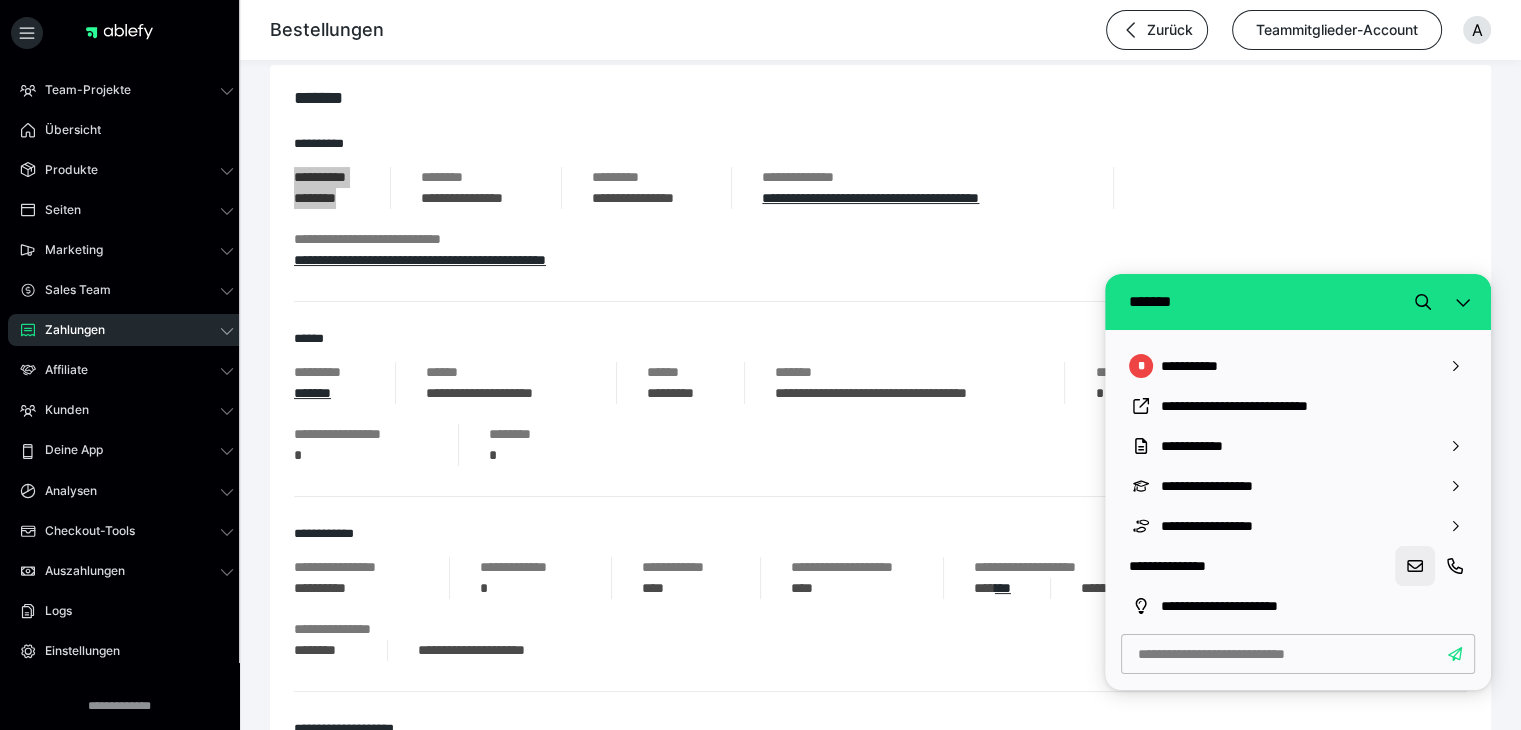 click 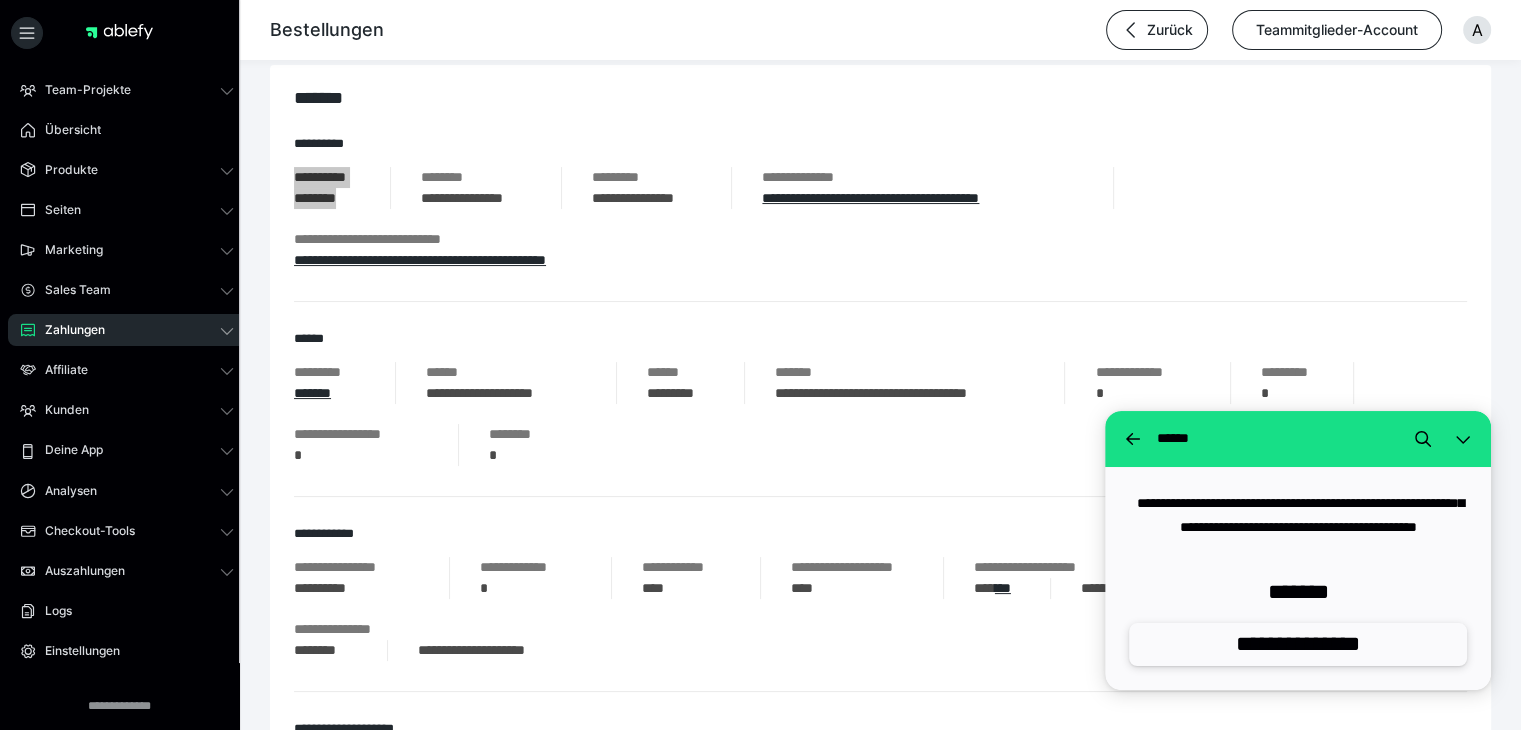 click on "**********" at bounding box center (1298, 644) 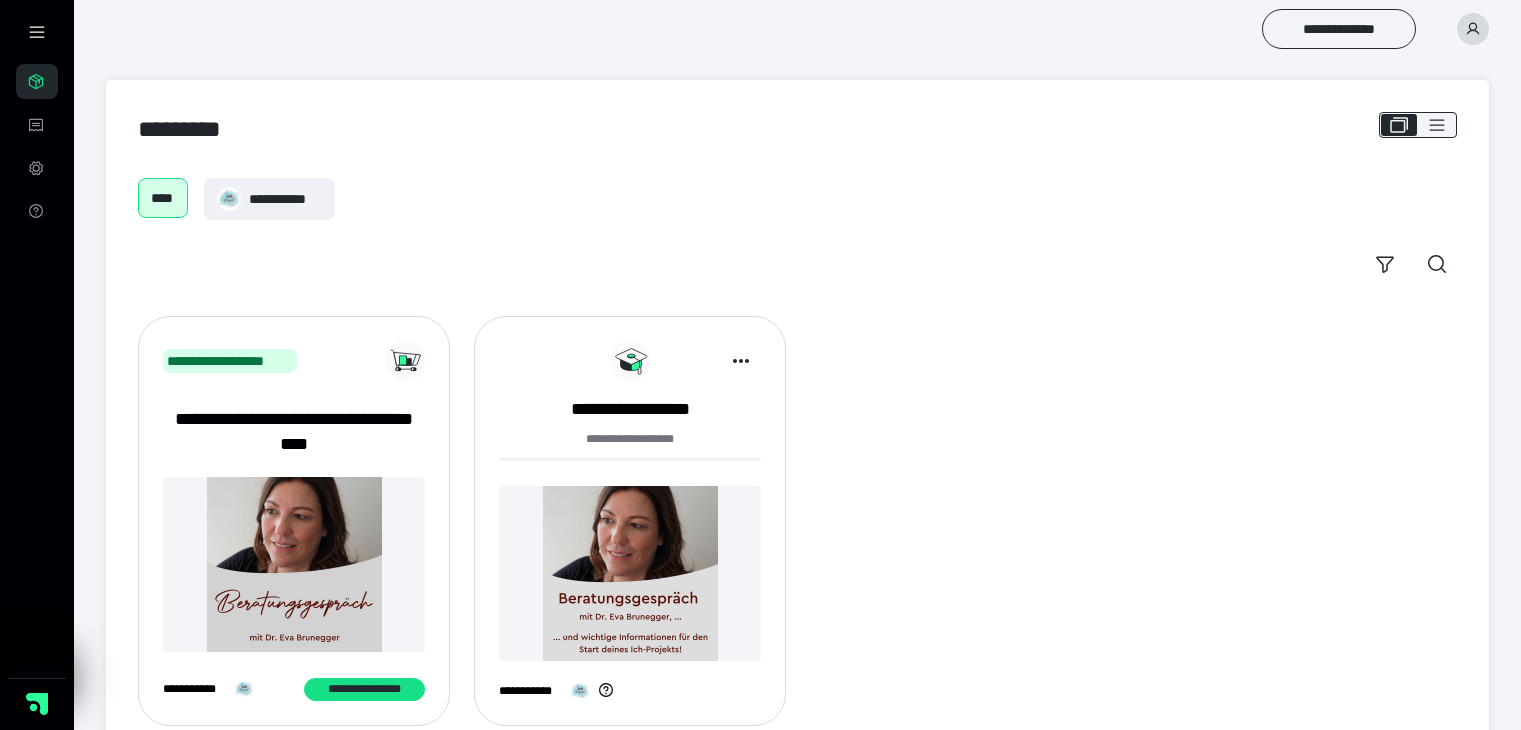 scroll, scrollTop: 0, scrollLeft: 0, axis: both 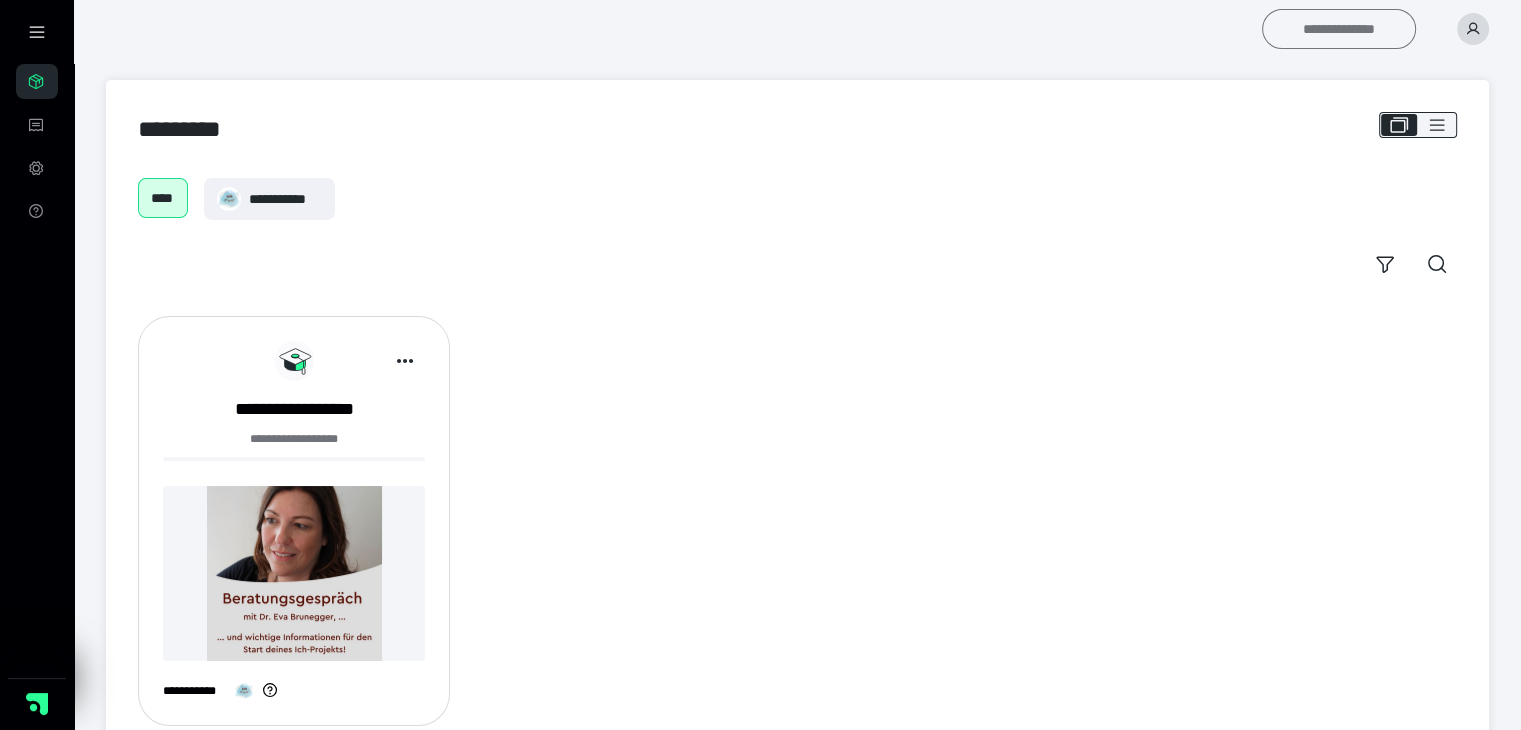 click on "**********" at bounding box center (1339, 29) 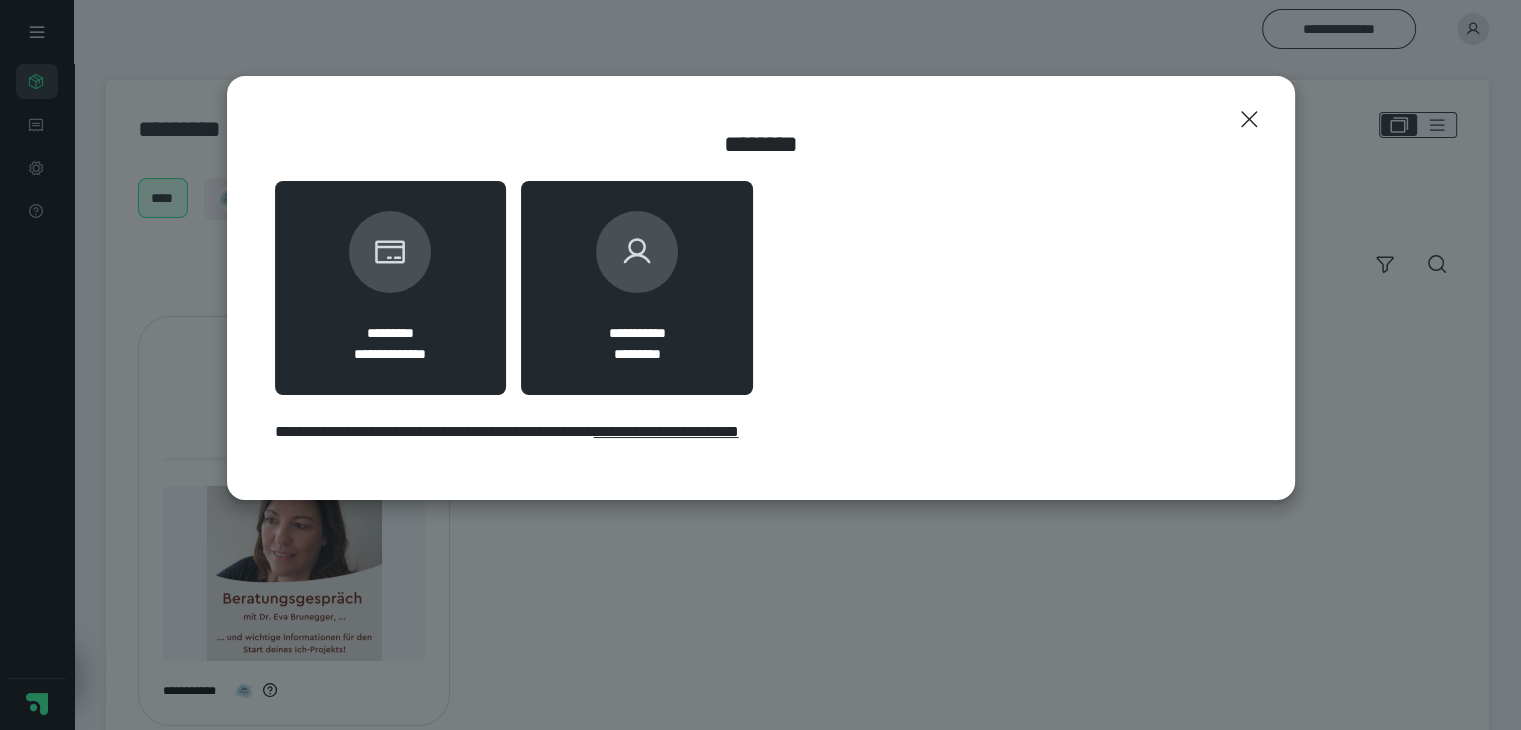 click at bounding box center [637, 252] 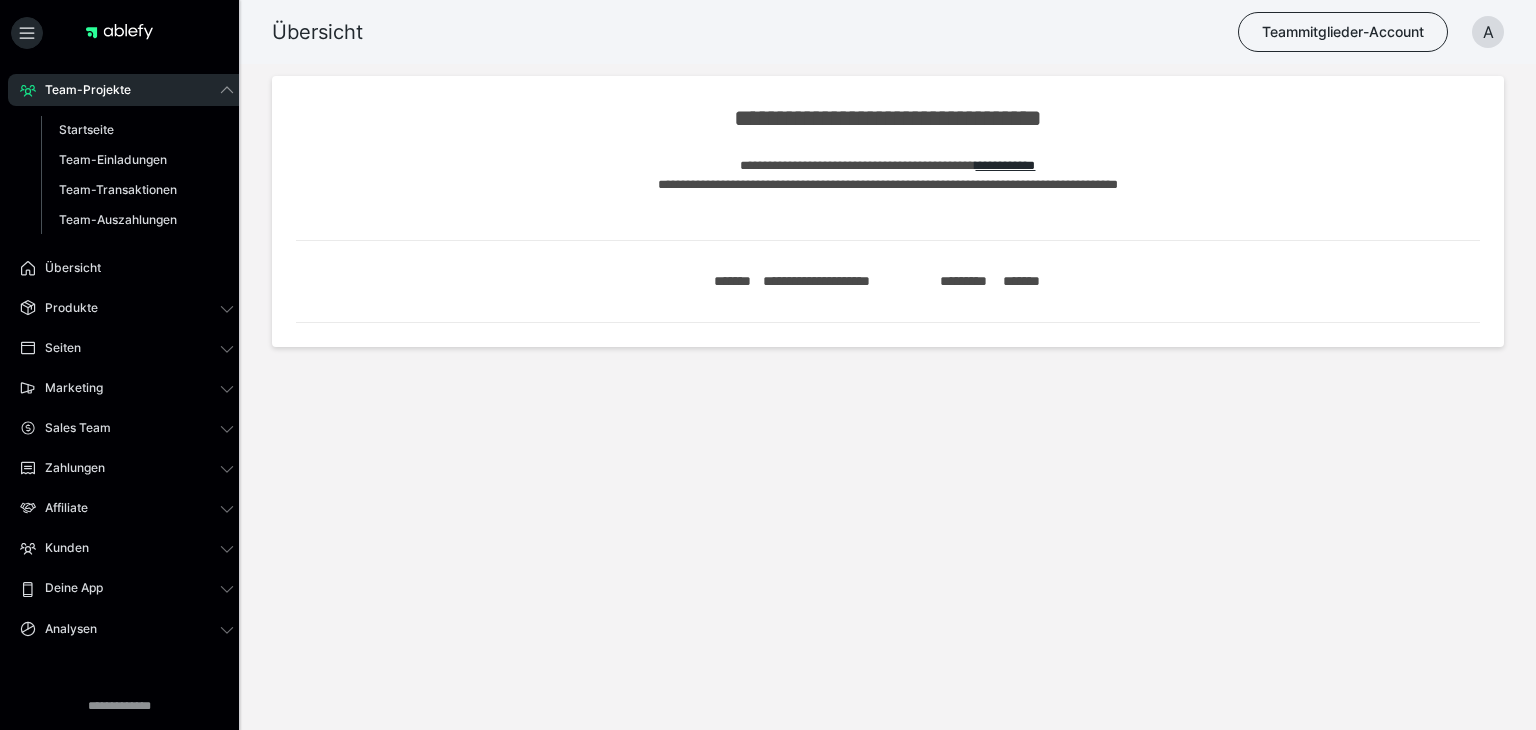 scroll, scrollTop: 0, scrollLeft: 0, axis: both 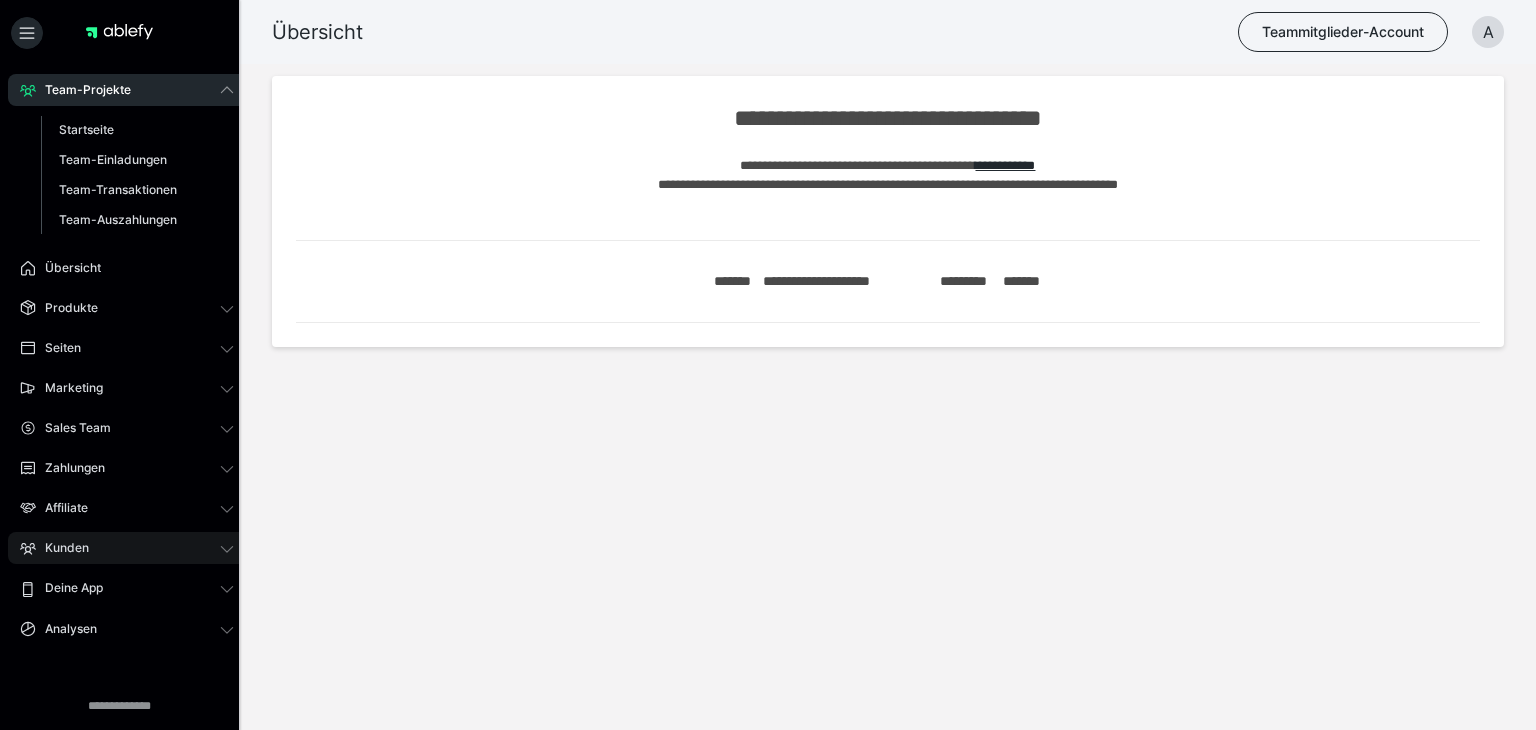 click on "Kunden" at bounding box center (60, 548) 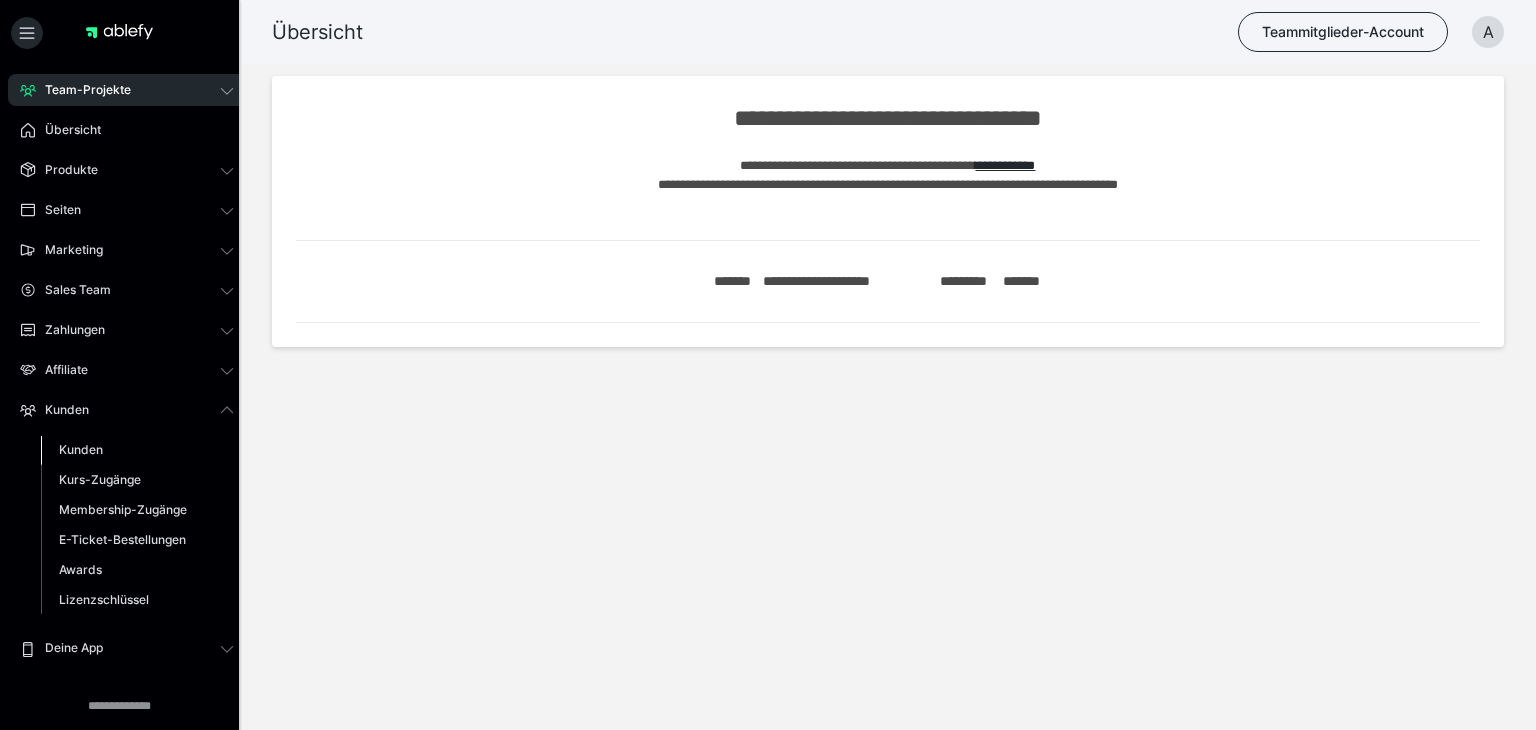 click on "Kunden" at bounding box center [81, 449] 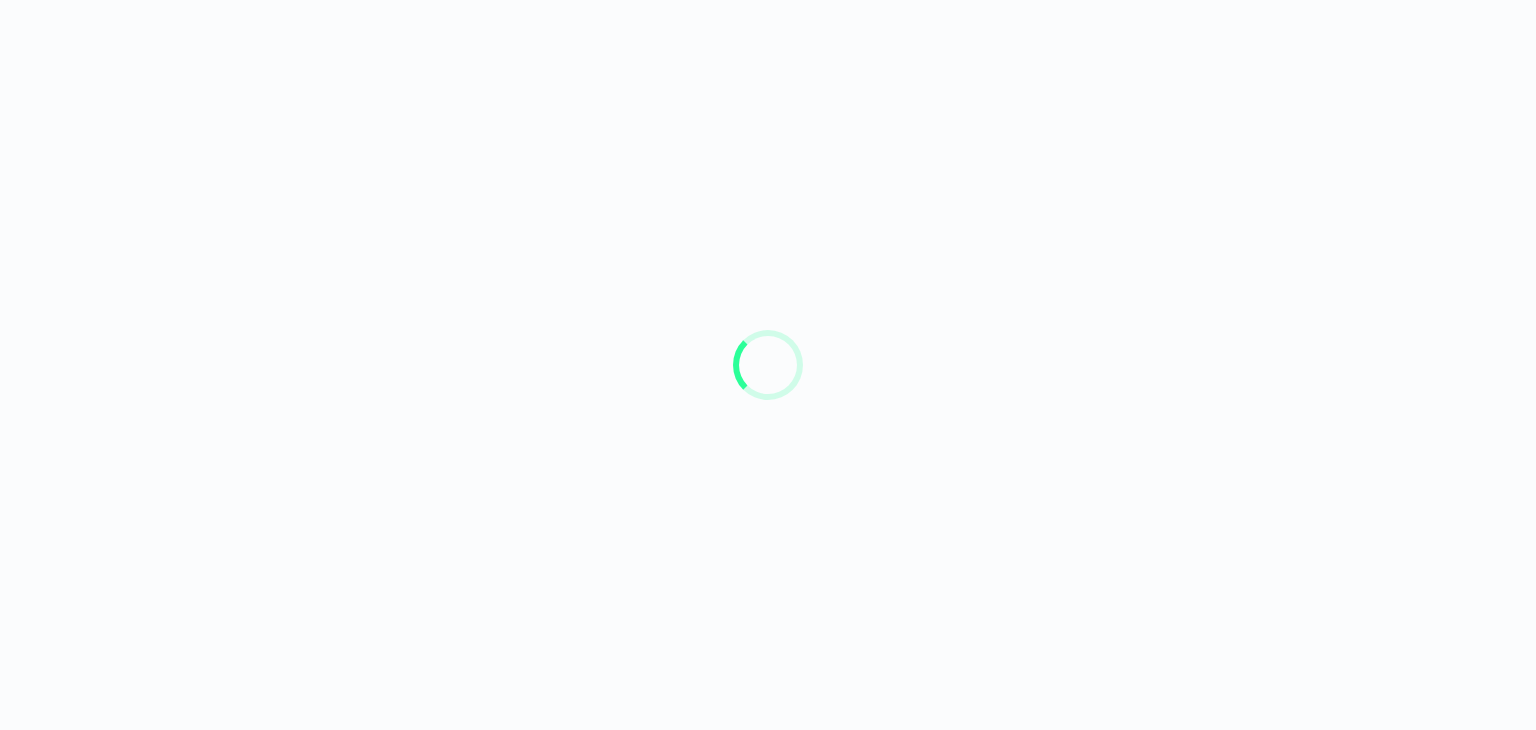 scroll, scrollTop: 0, scrollLeft: 0, axis: both 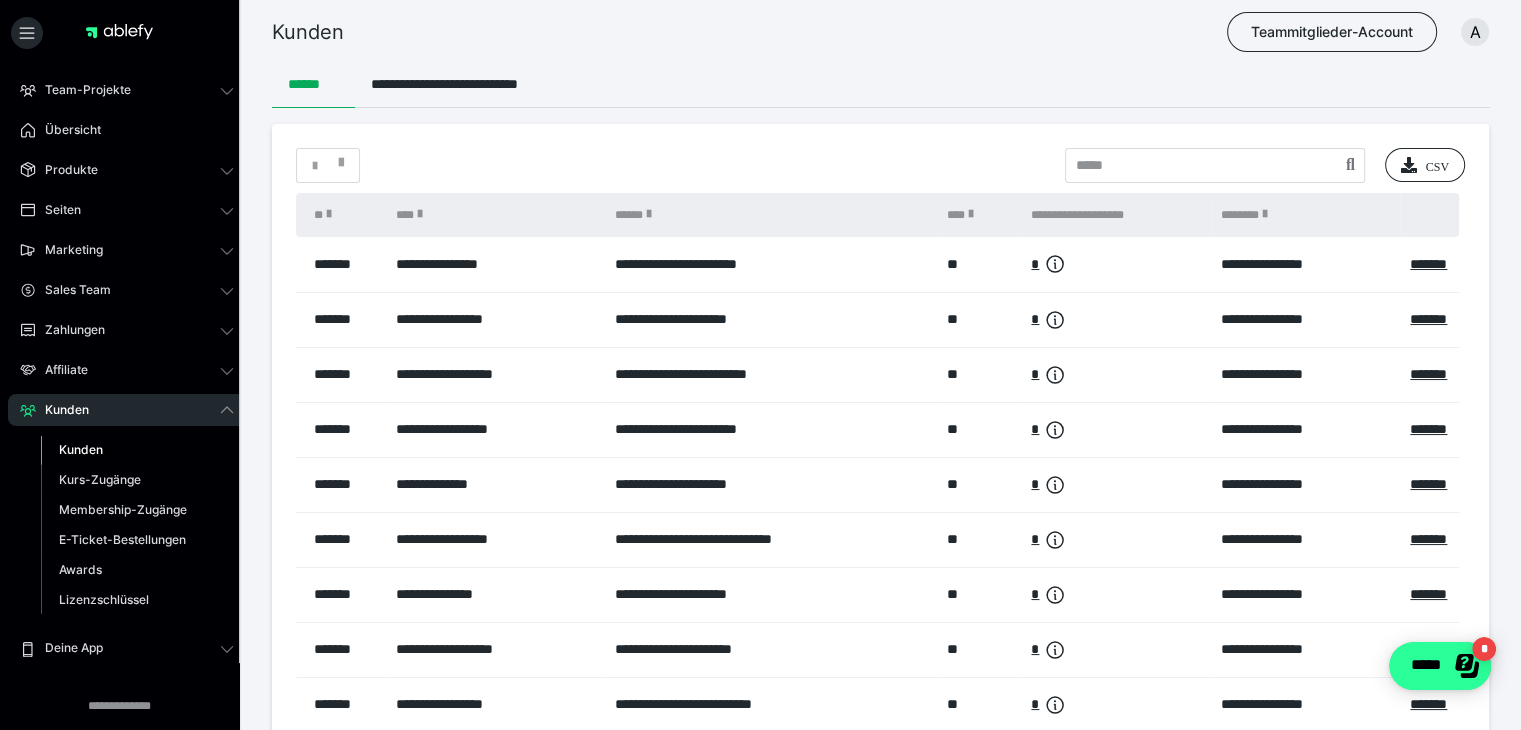 click on "*****" 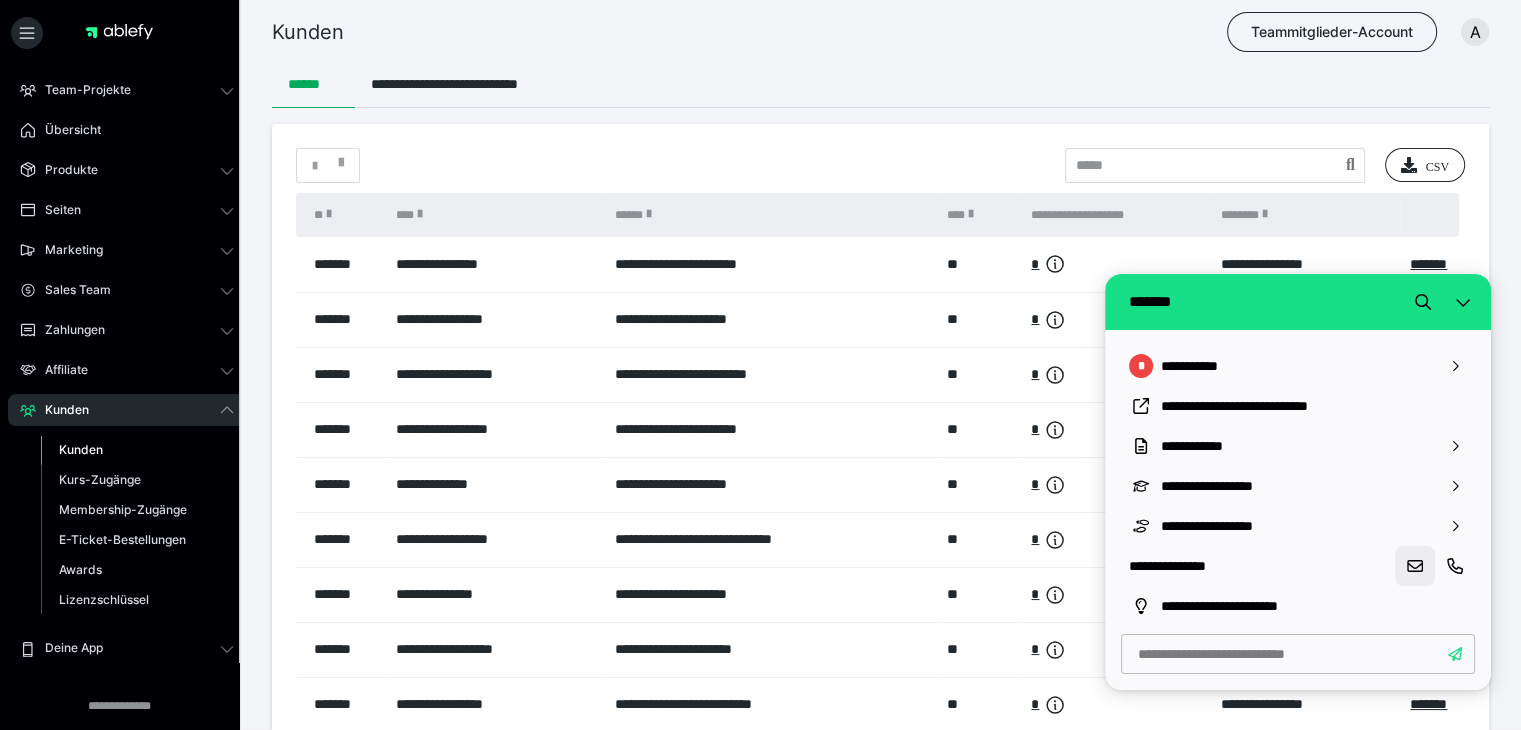 click 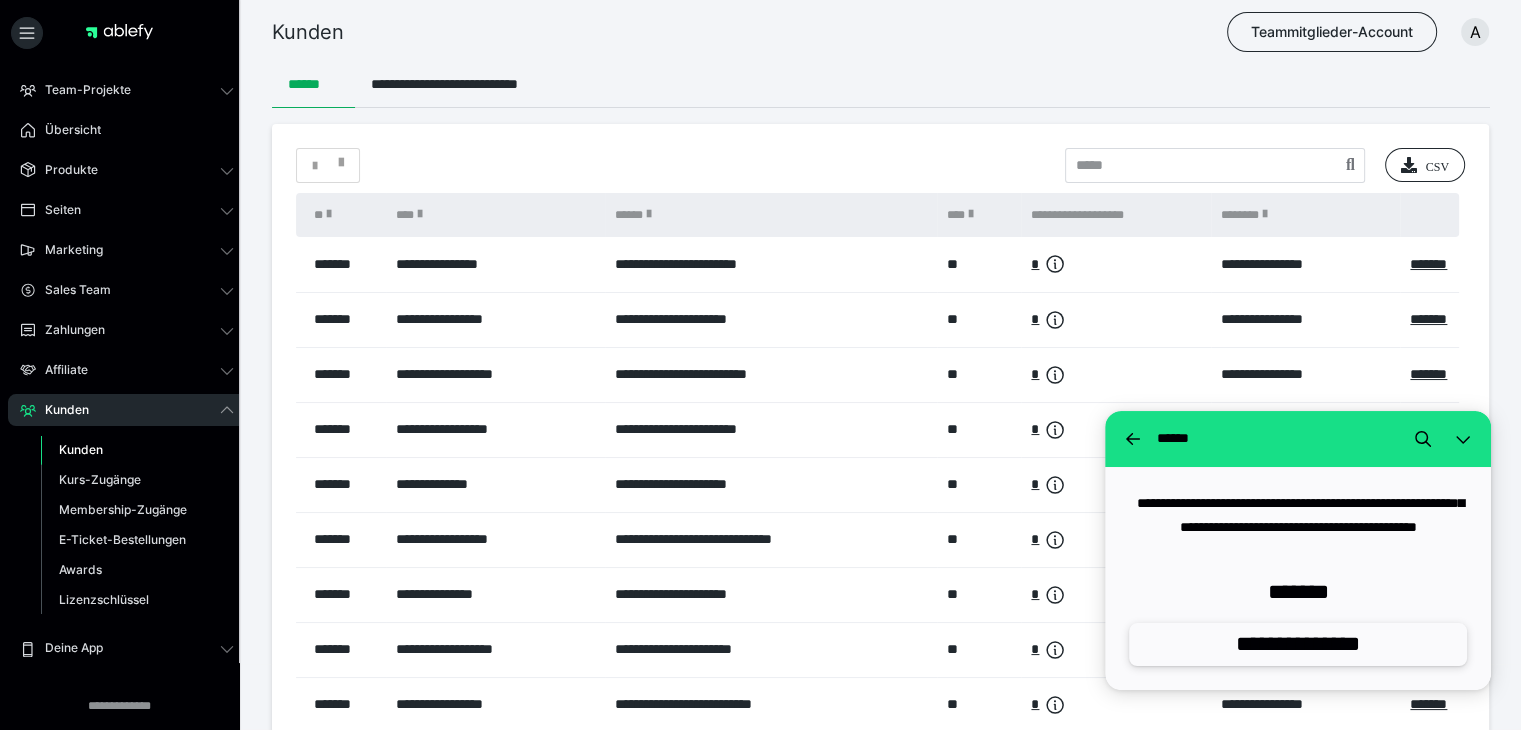 click on "**********" at bounding box center (1298, 644) 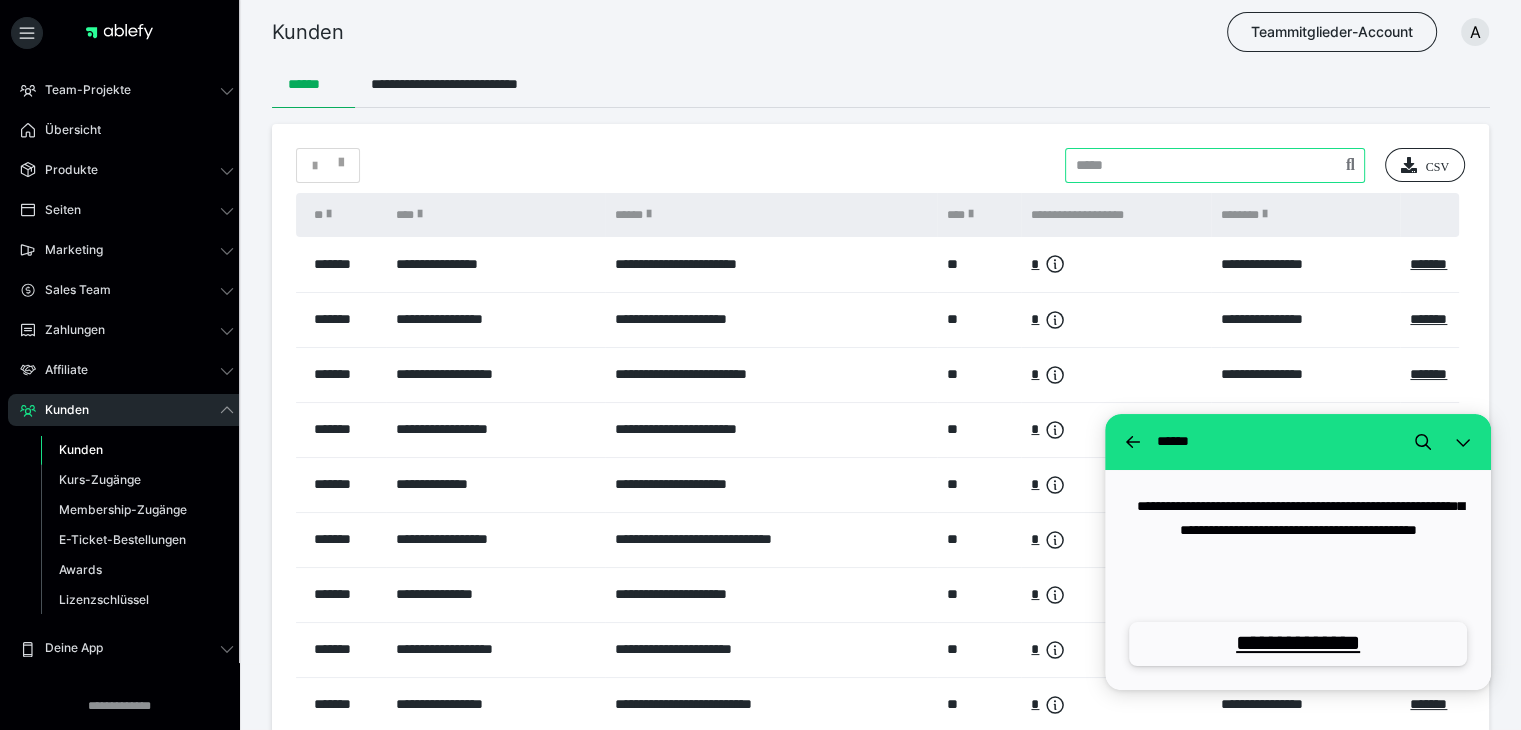 click at bounding box center [1215, 165] 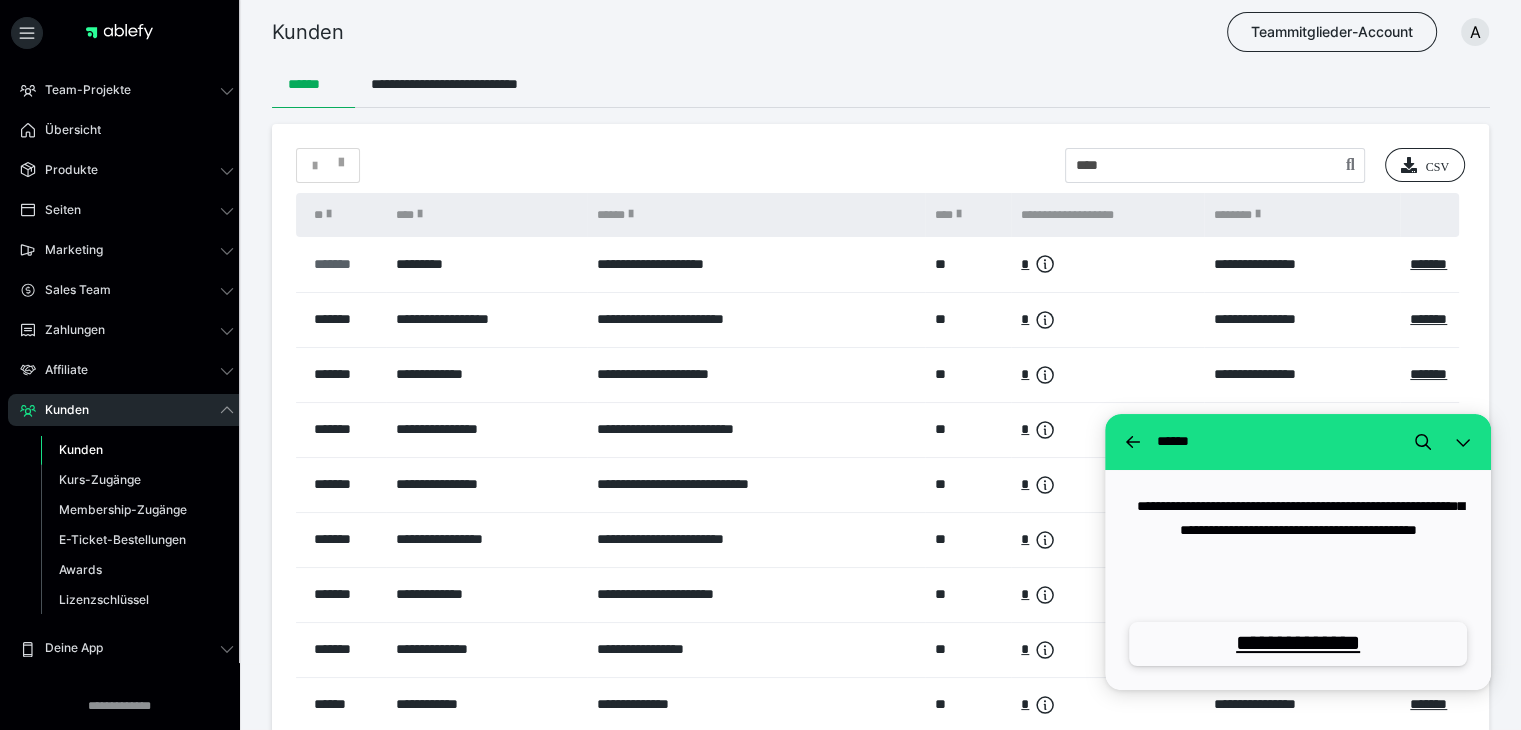 click on "*******" at bounding box center (345, 264) 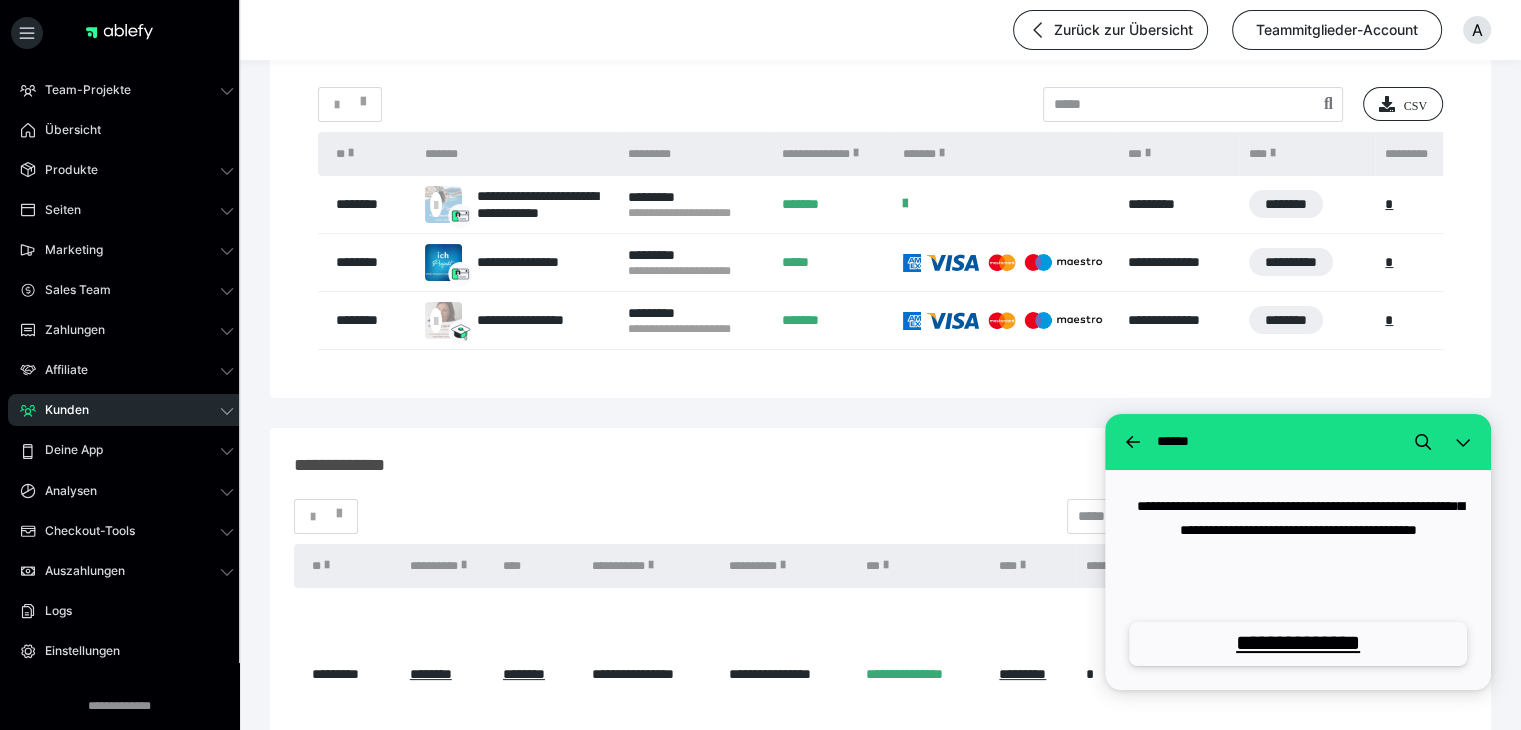 scroll, scrollTop: 179, scrollLeft: 0, axis: vertical 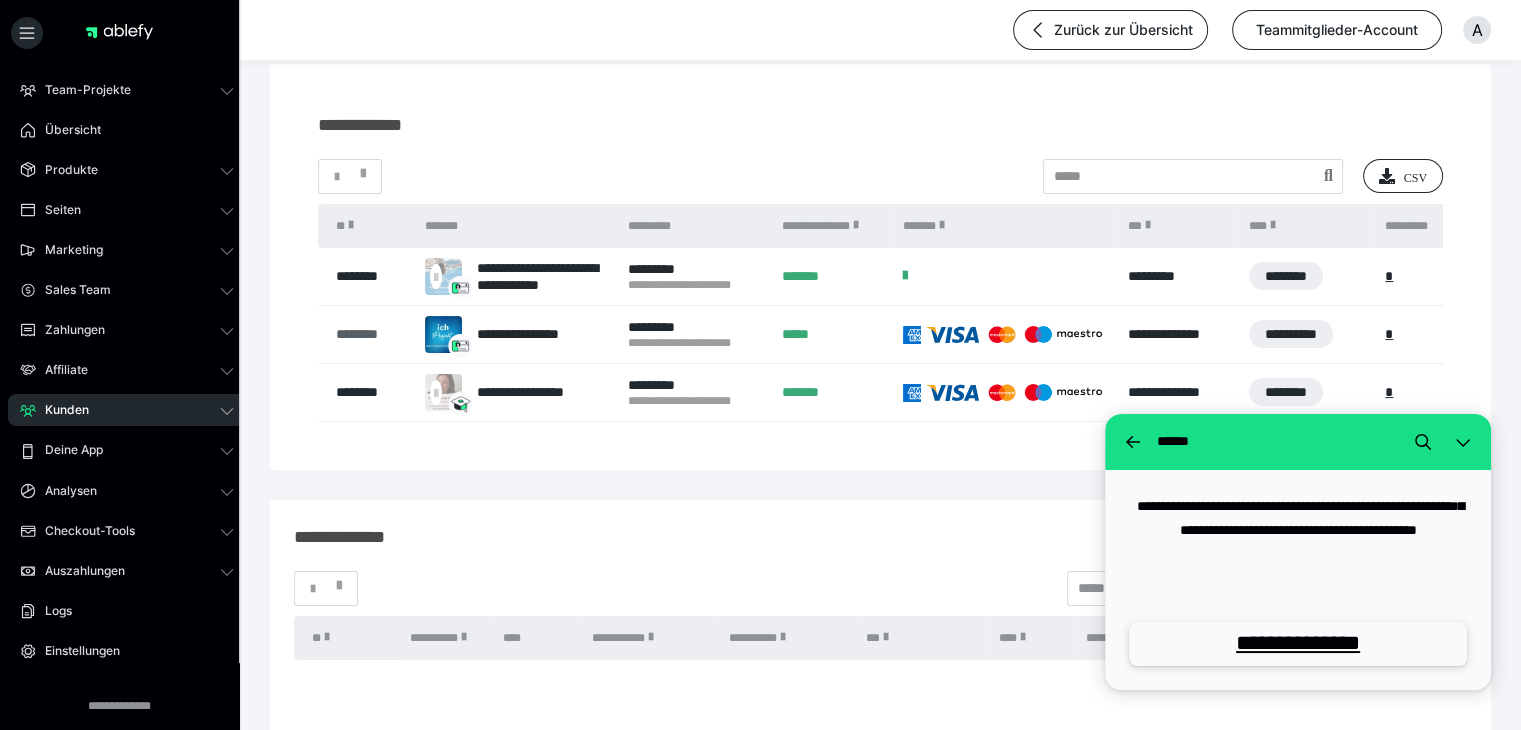 click on "********" at bounding box center (370, 334) 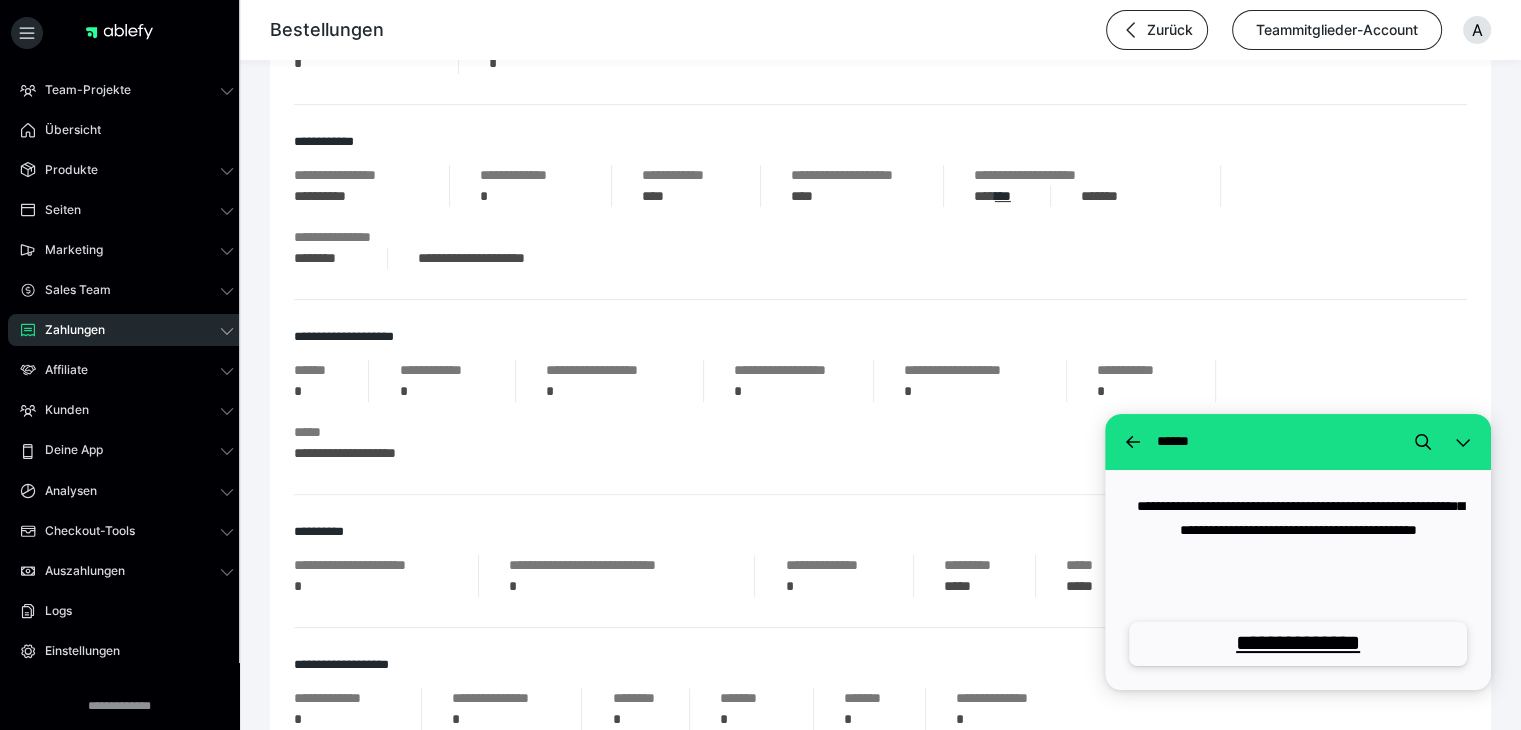 scroll, scrollTop: 0, scrollLeft: 0, axis: both 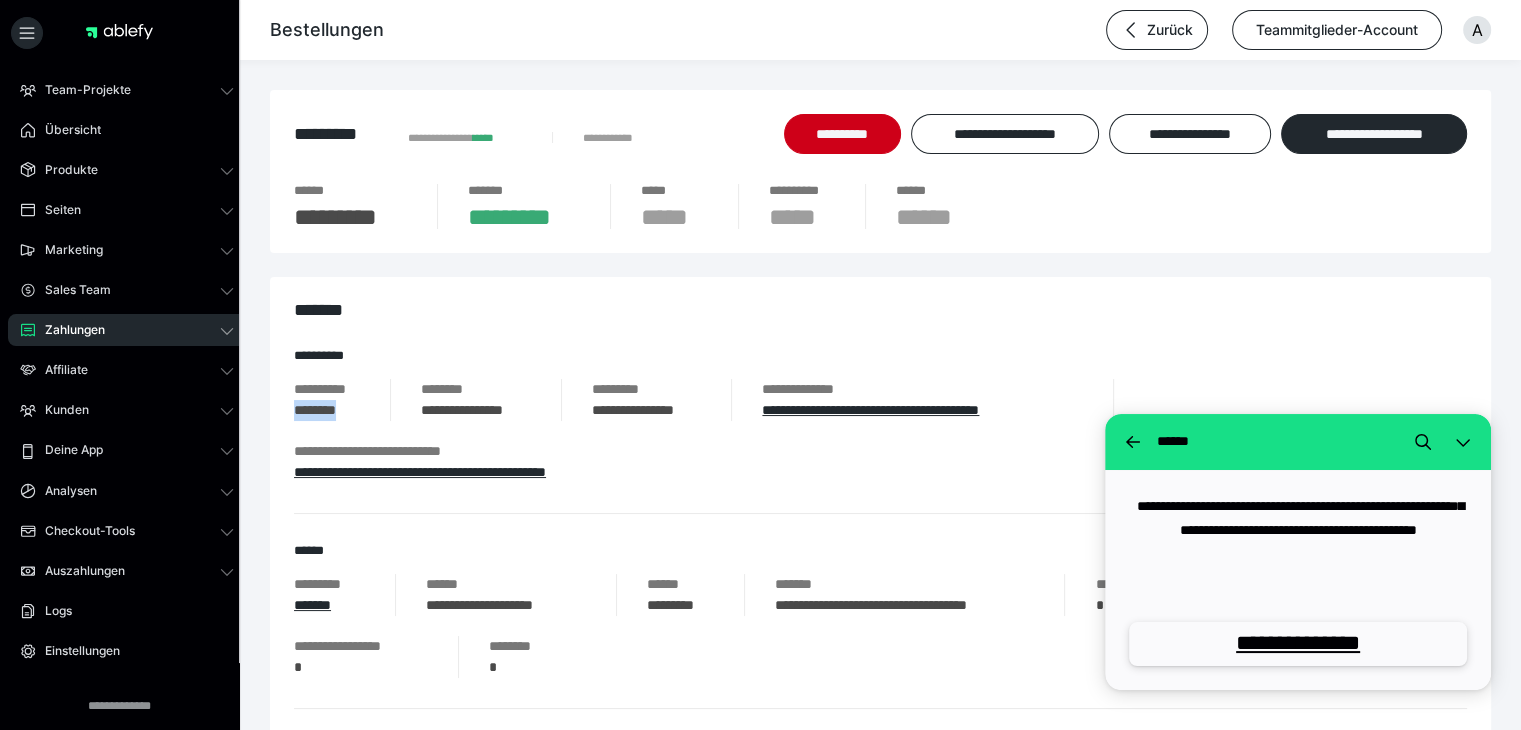 drag, startPoint x: 360, startPoint y: 410, endPoint x: 296, endPoint y: 408, distance: 64.03124 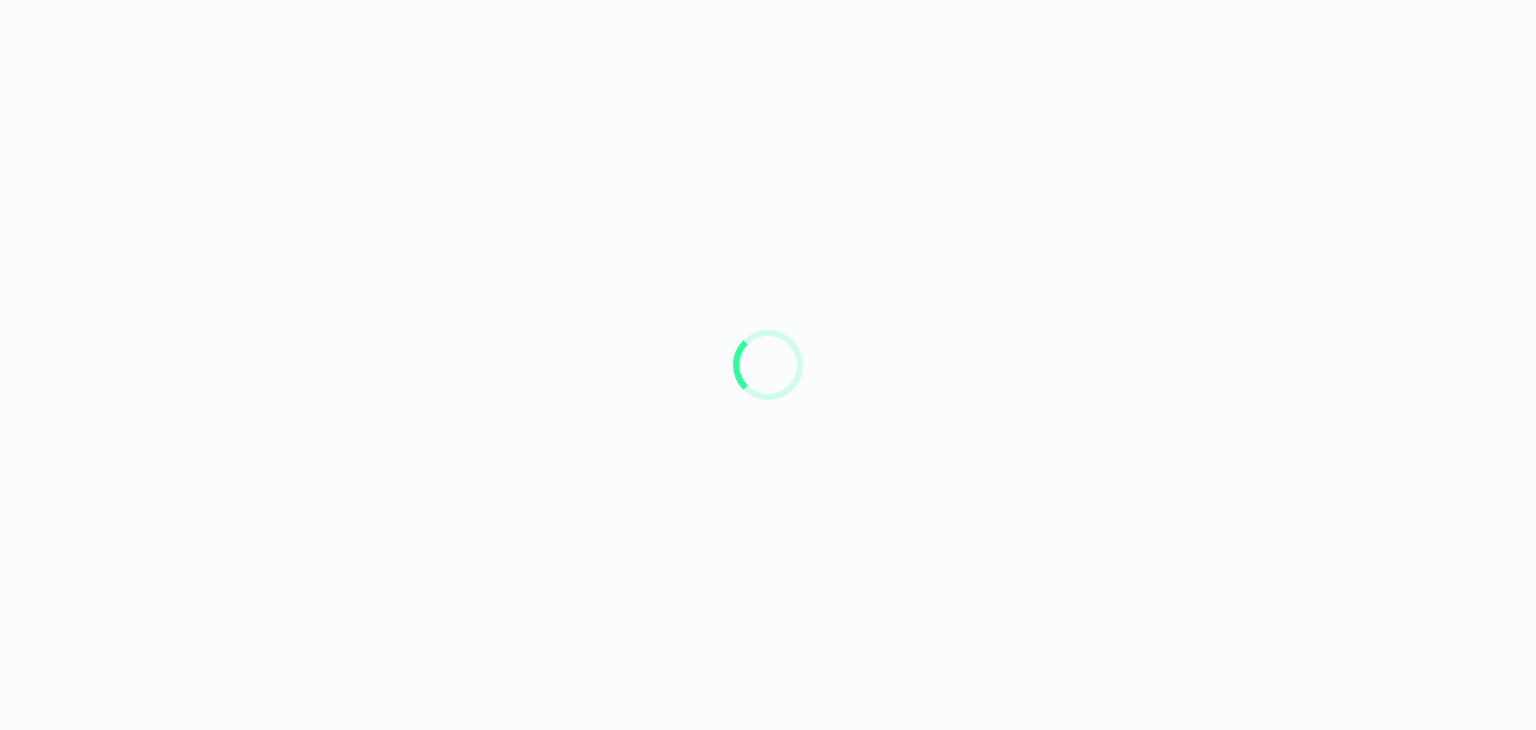 scroll, scrollTop: 0, scrollLeft: 0, axis: both 